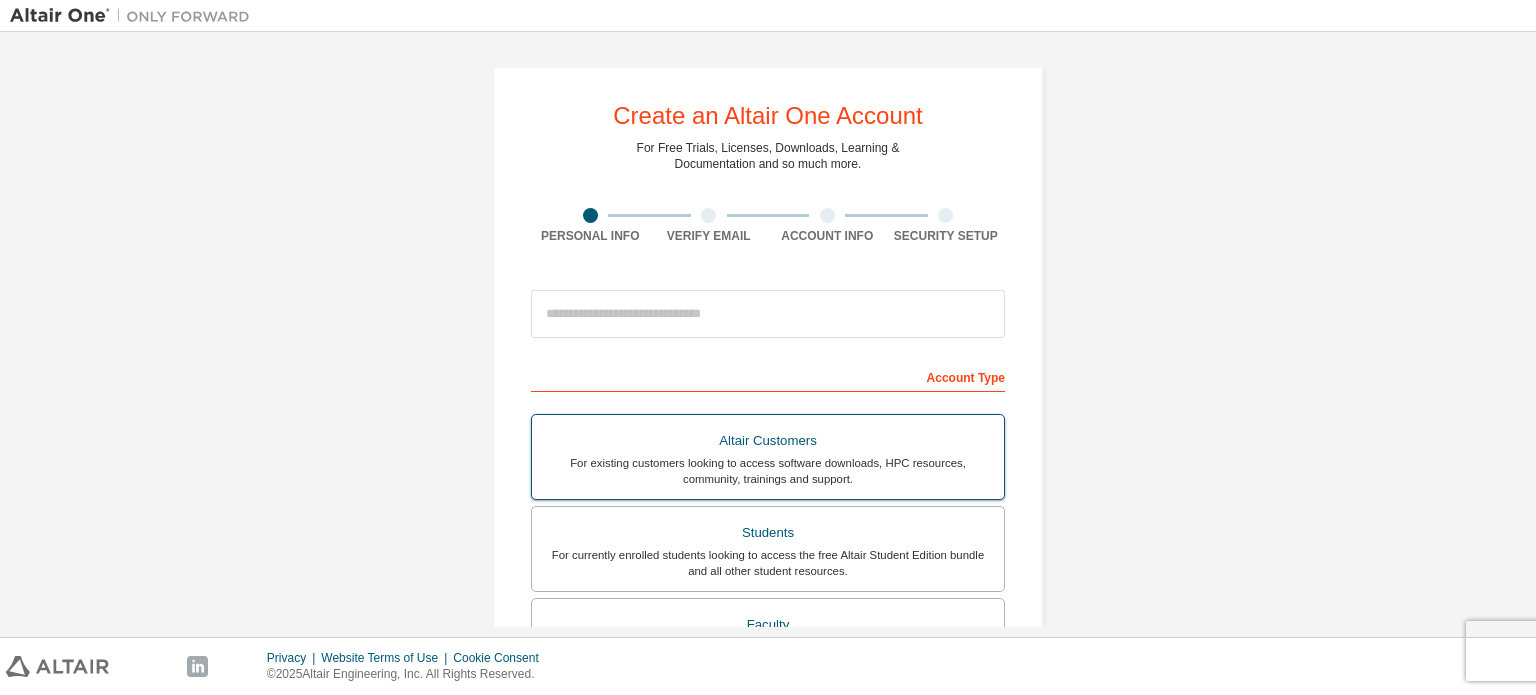 scroll, scrollTop: 0, scrollLeft: 0, axis: both 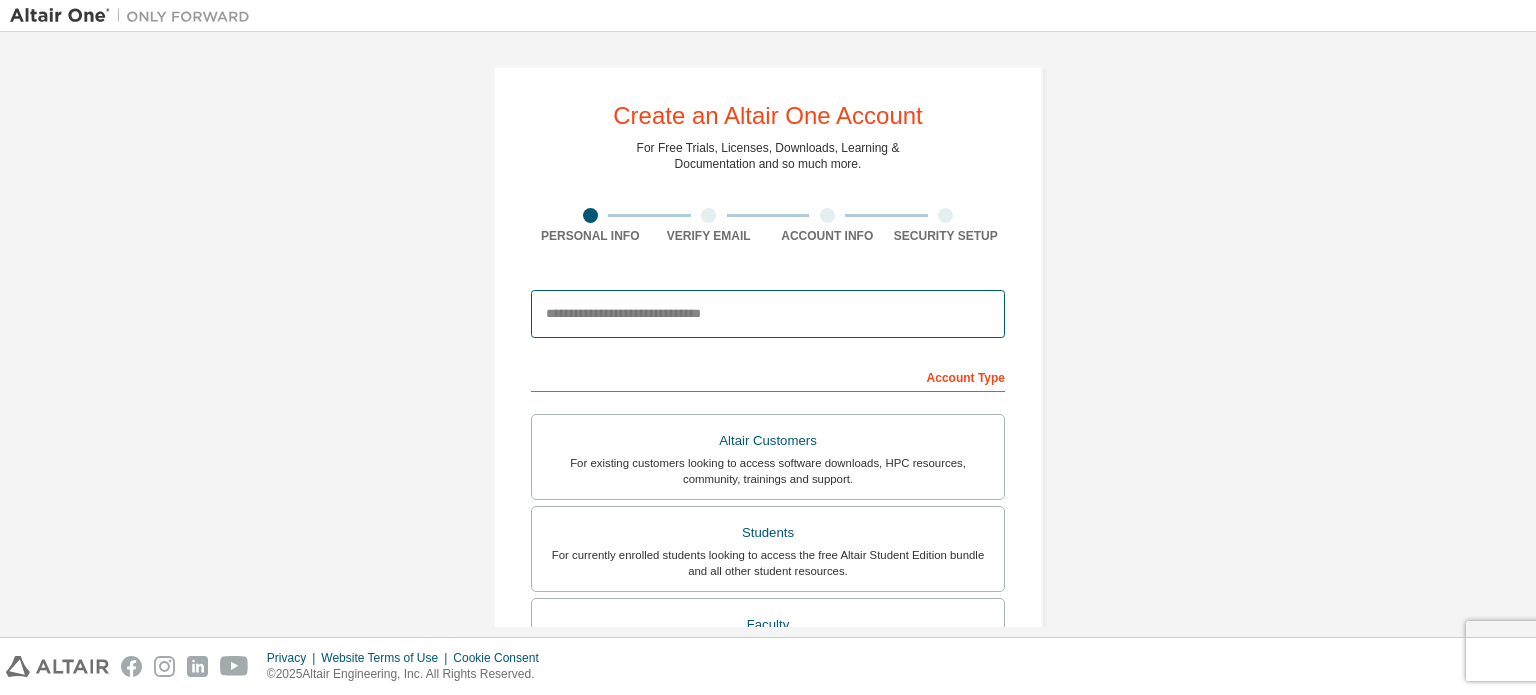 click at bounding box center [768, 314] 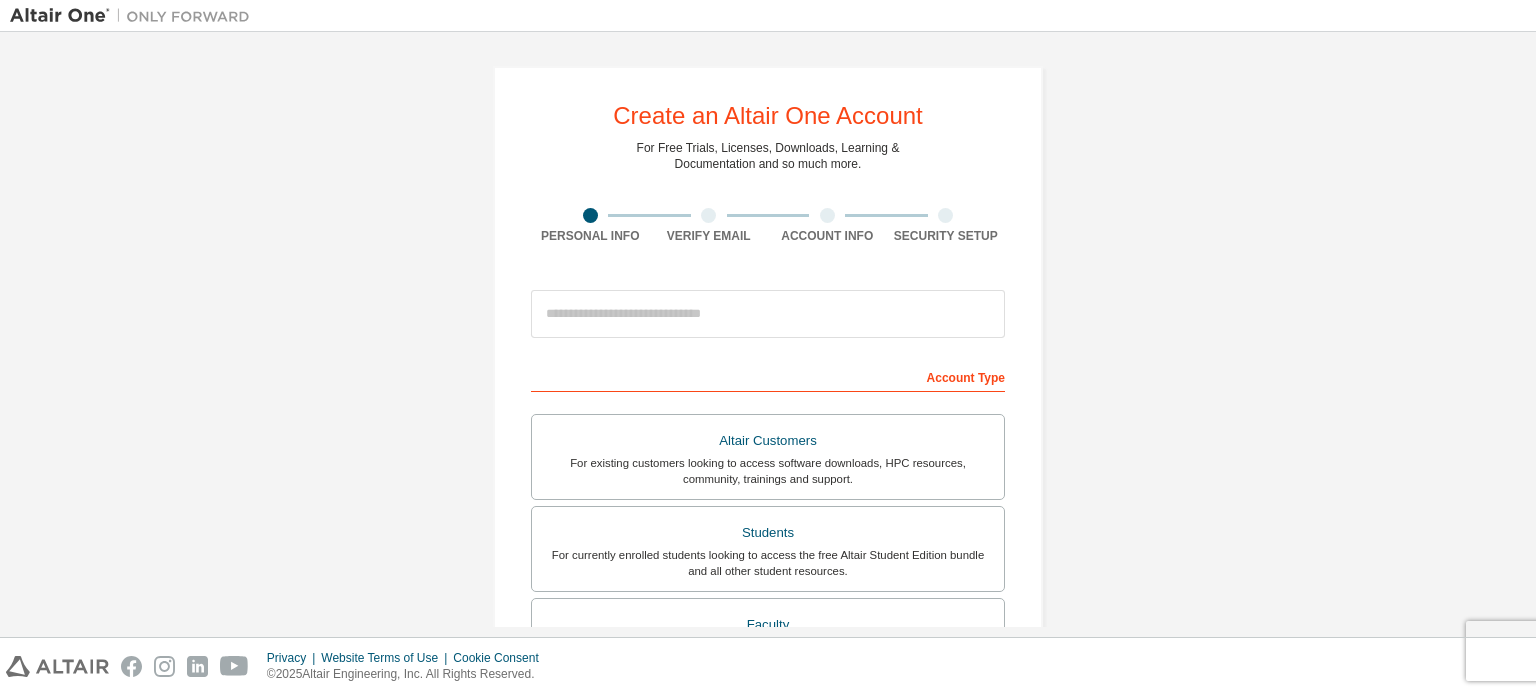 click on "Create an Altair One Account For Free Trials, Licenses, Downloads, Learning &  Documentation and so much more. Personal Info Verify Email Account Info Security Setup This is a federated email. No need to register a new account. You should be able to  login  by using your company's SSO credentials. Email already exists. Please try to  login  instead. Account Type Altair Customers For existing customers looking to access software downloads, HPC resources, community, trainings and support. Students For currently enrolled students looking to access the free Altair Student Edition bundle and all other student resources. Faculty For faculty & administrators of academic institutions administering students and accessing software for academic purposes. Everyone else For individuals, businesses and everyone else looking to try Altair software and explore our product offerings. Your Profile First Name Last Name Job Title Please provide State/Province to help us route sales and support resources to you more efficiently." at bounding box center (768, 571) 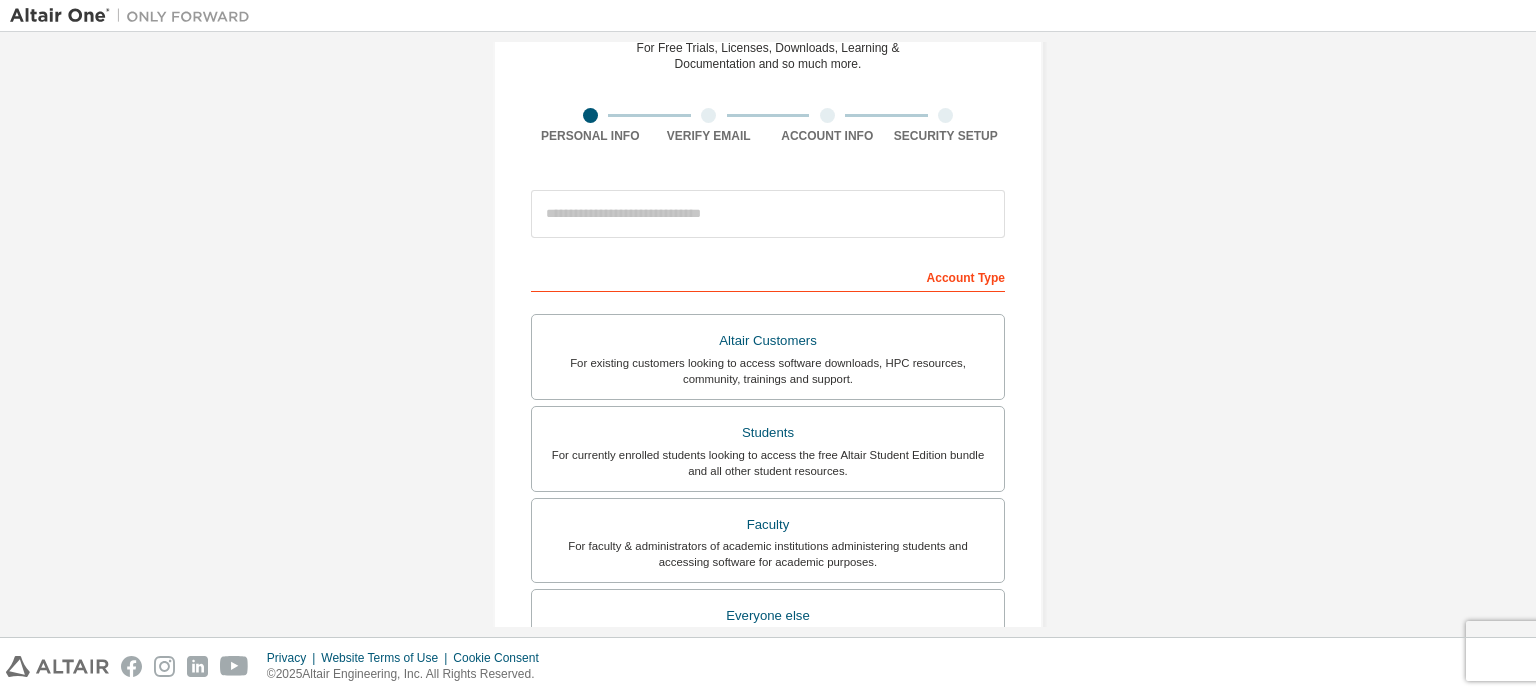 scroll, scrollTop: 0, scrollLeft: 0, axis: both 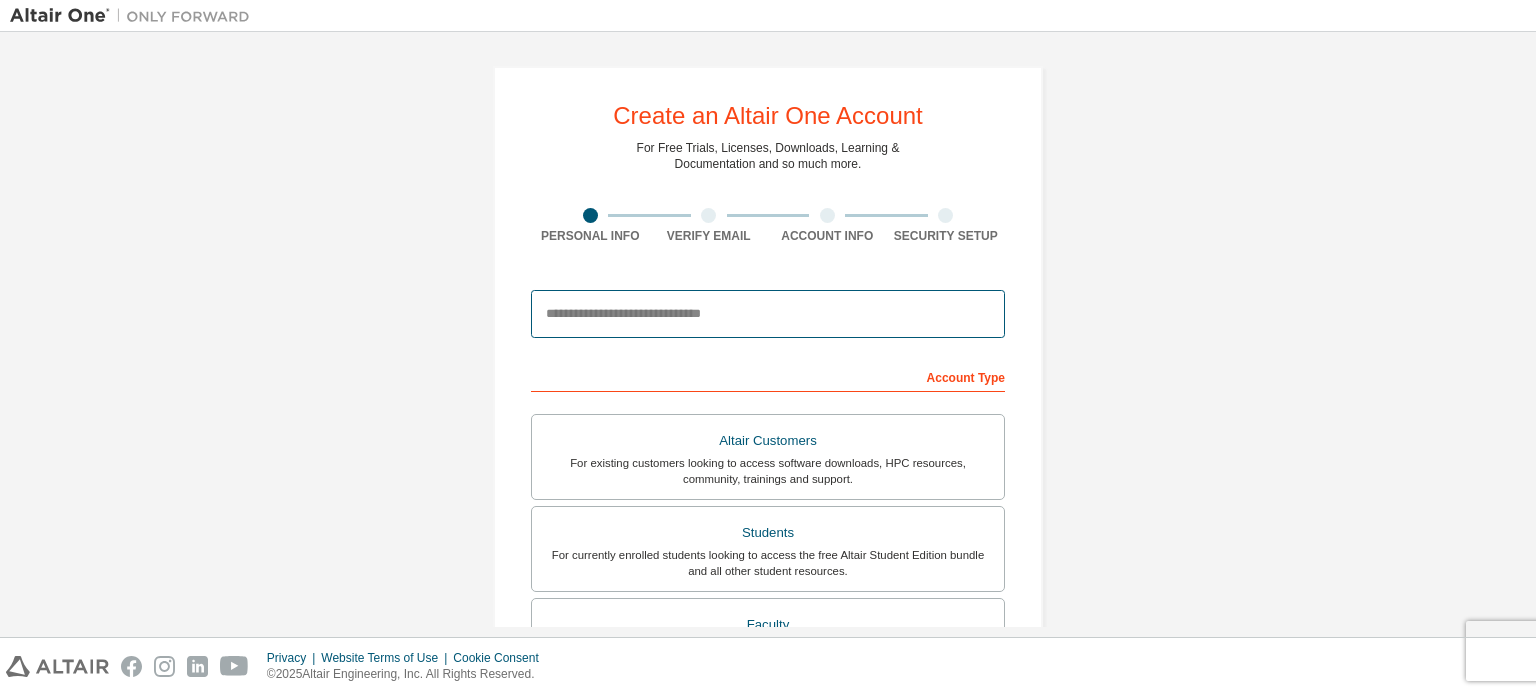 click at bounding box center (768, 314) 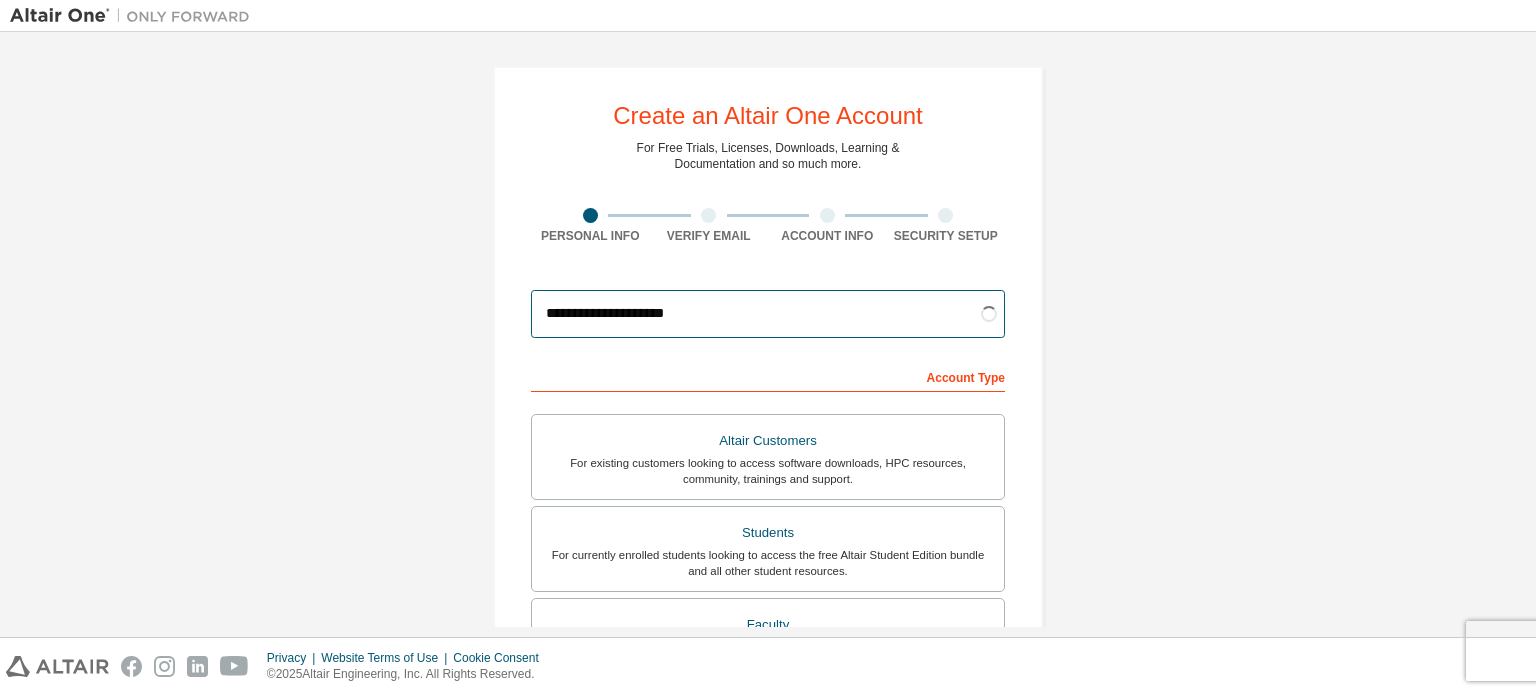 type on "**********" 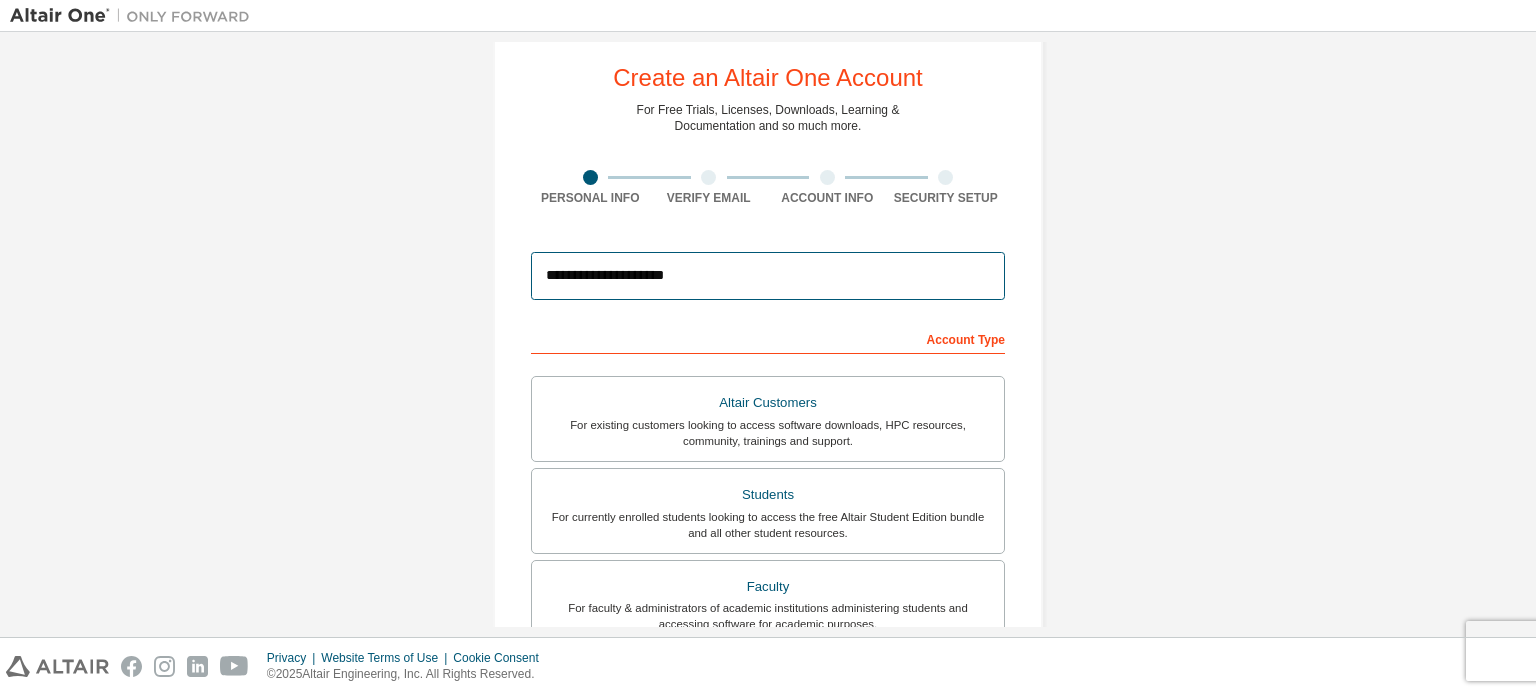 scroll, scrollTop: 0, scrollLeft: 0, axis: both 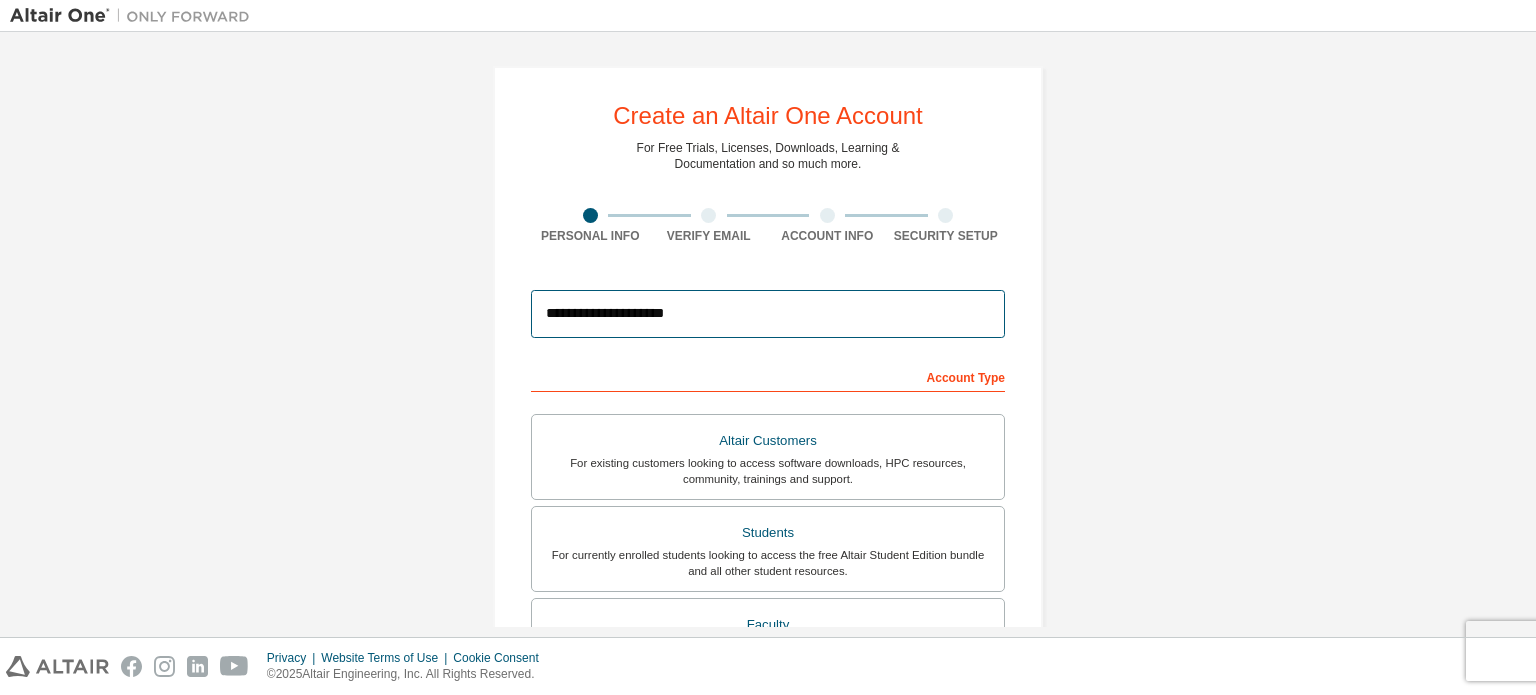 drag, startPoint x: 775, startPoint y: 317, endPoint x: 503, endPoint y: 327, distance: 272.18375 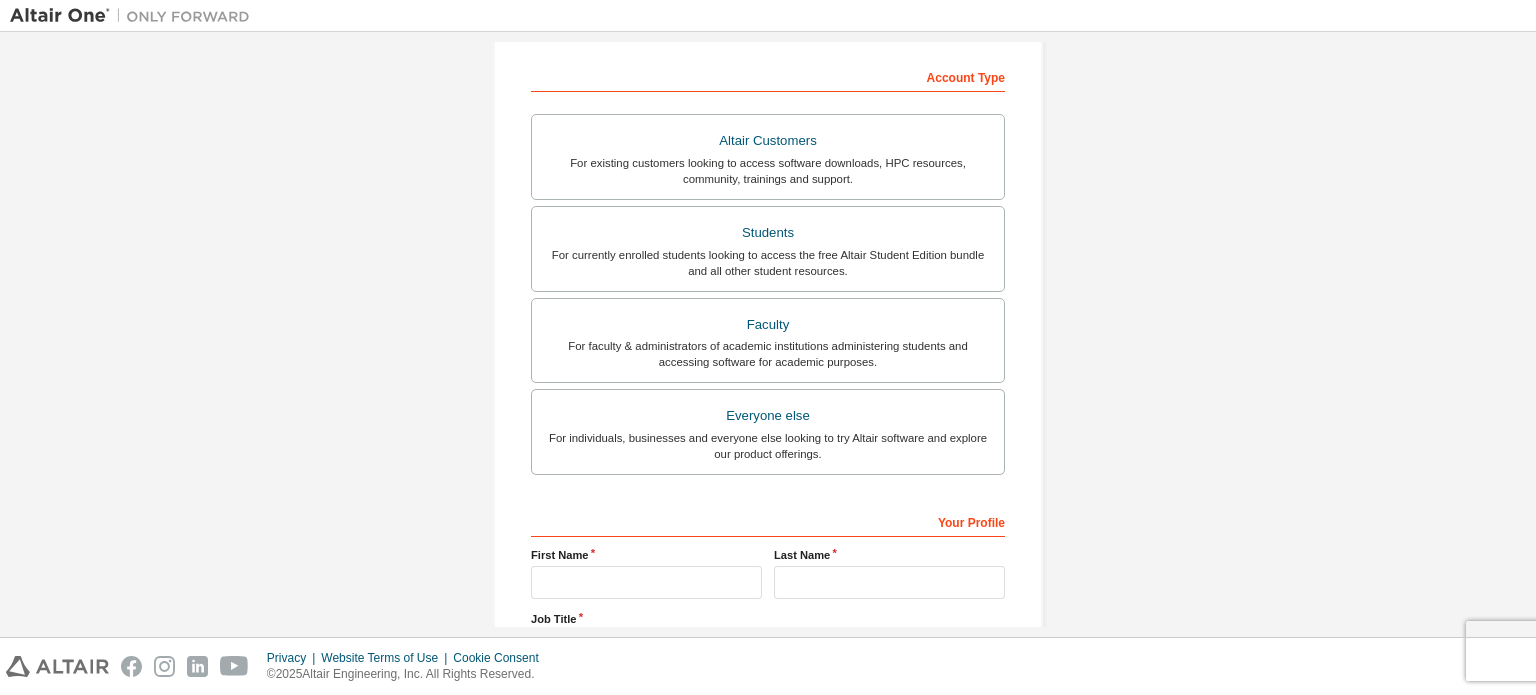 scroll, scrollTop: 400, scrollLeft: 0, axis: vertical 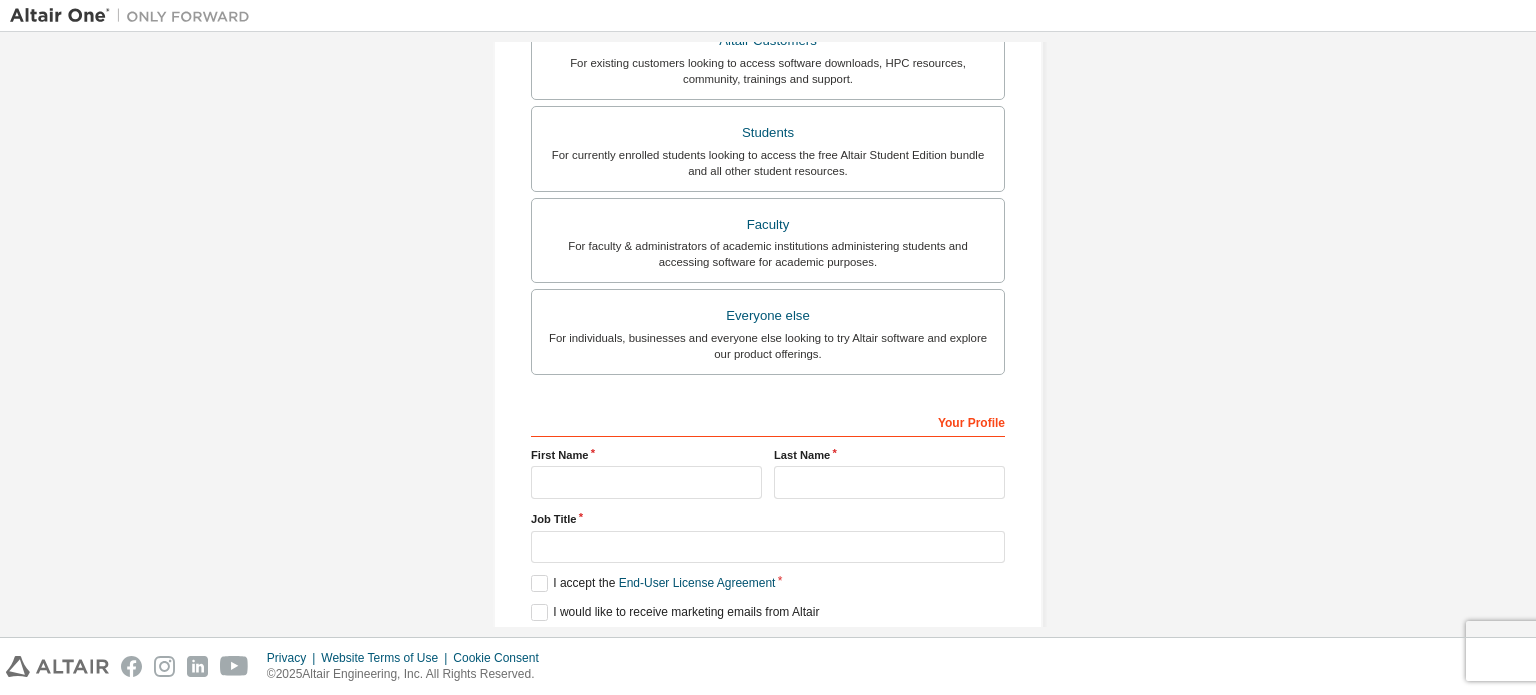 click on "**********" at bounding box center [768, 171] 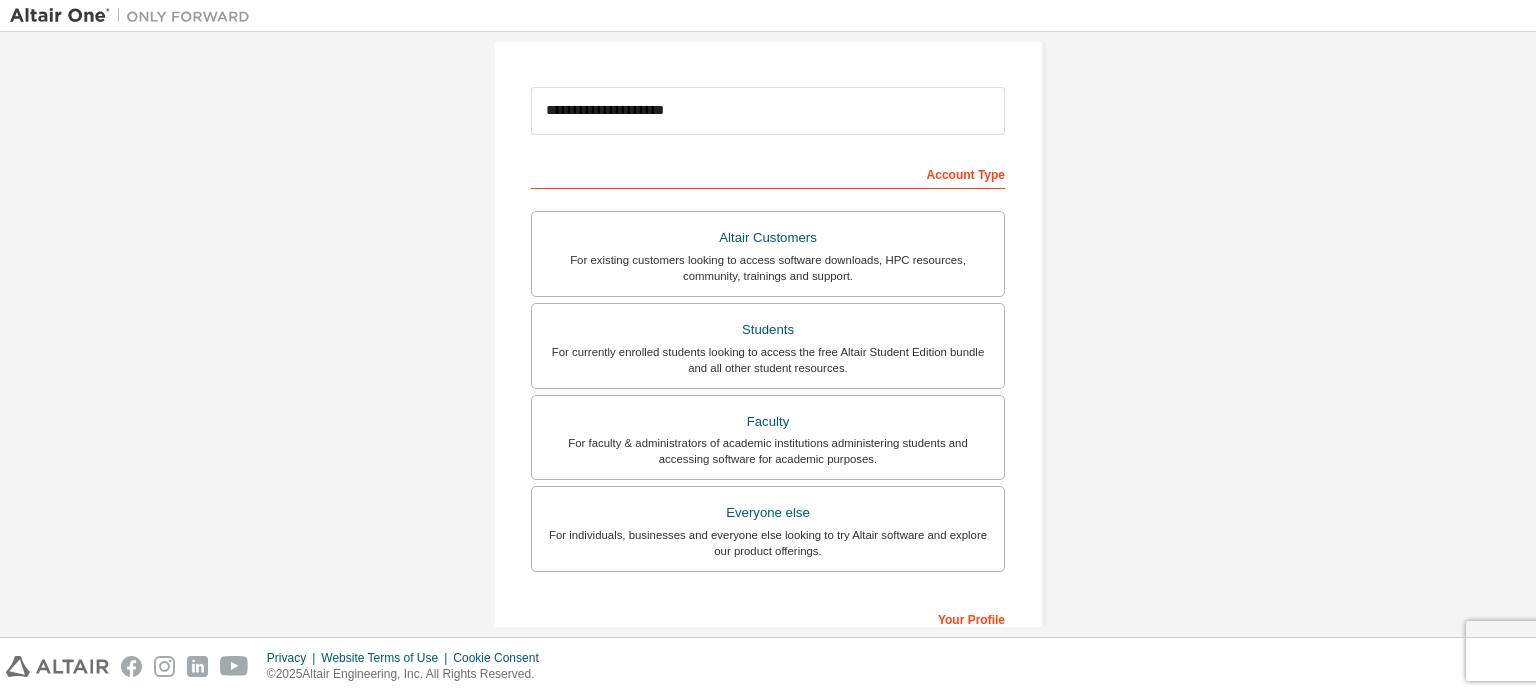 scroll, scrollTop: 200, scrollLeft: 0, axis: vertical 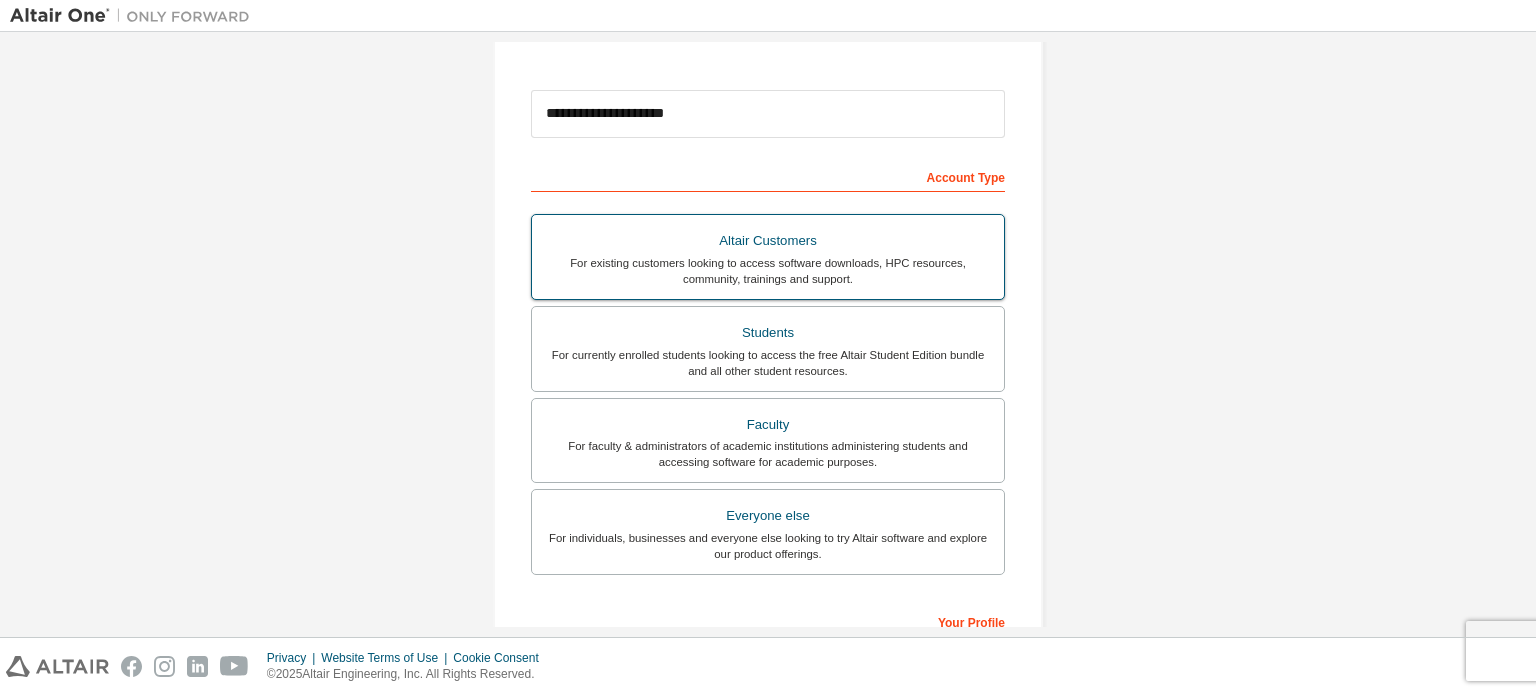 click on "For existing customers looking to access software downloads, HPC resources, community, trainings and support." at bounding box center (768, 271) 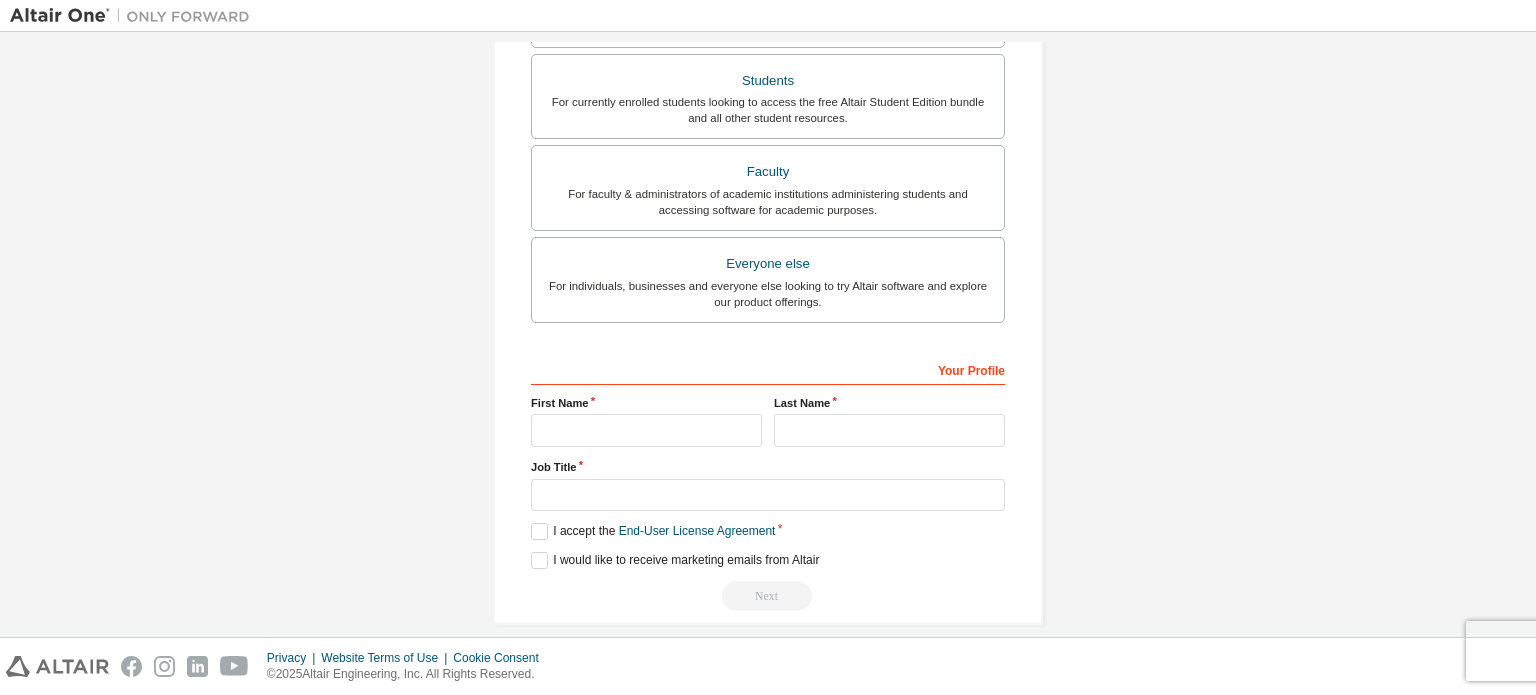 scroll, scrollTop: 538, scrollLeft: 0, axis: vertical 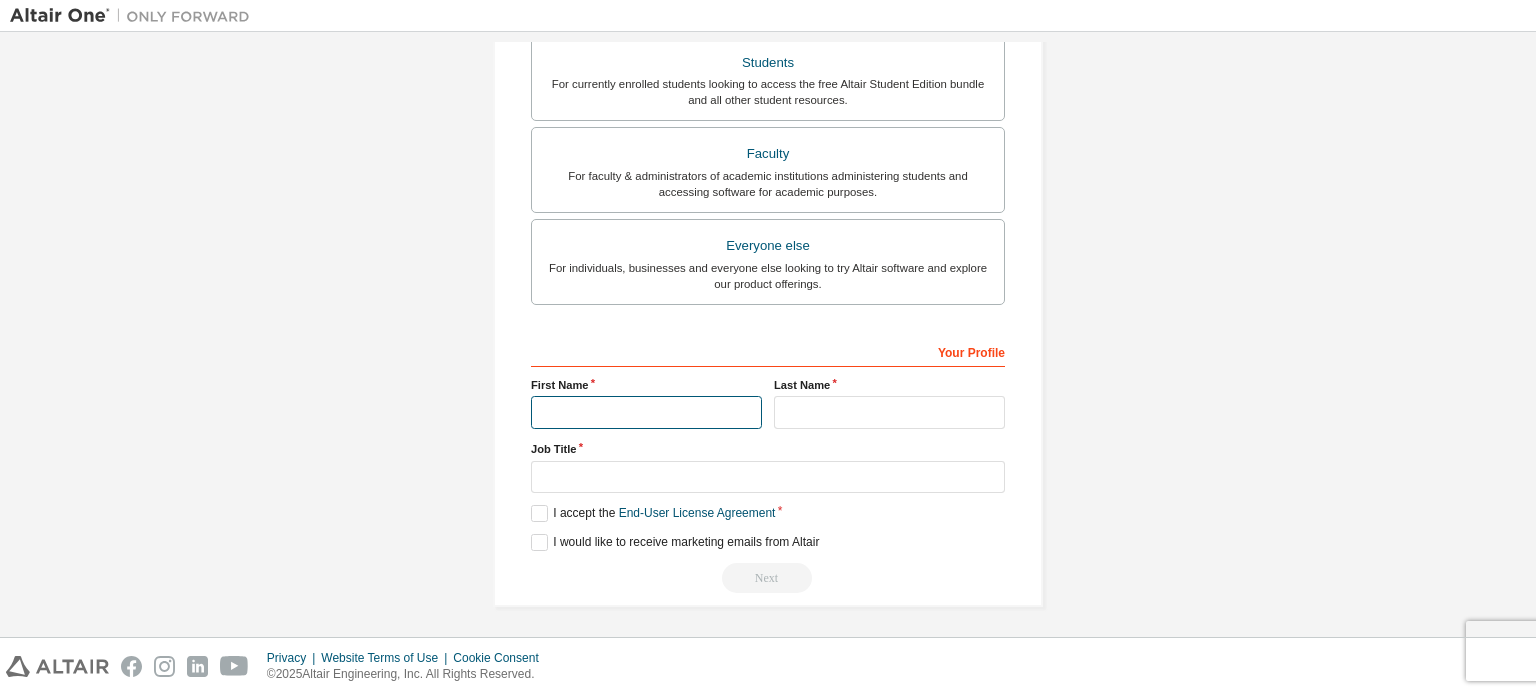 click at bounding box center [646, 412] 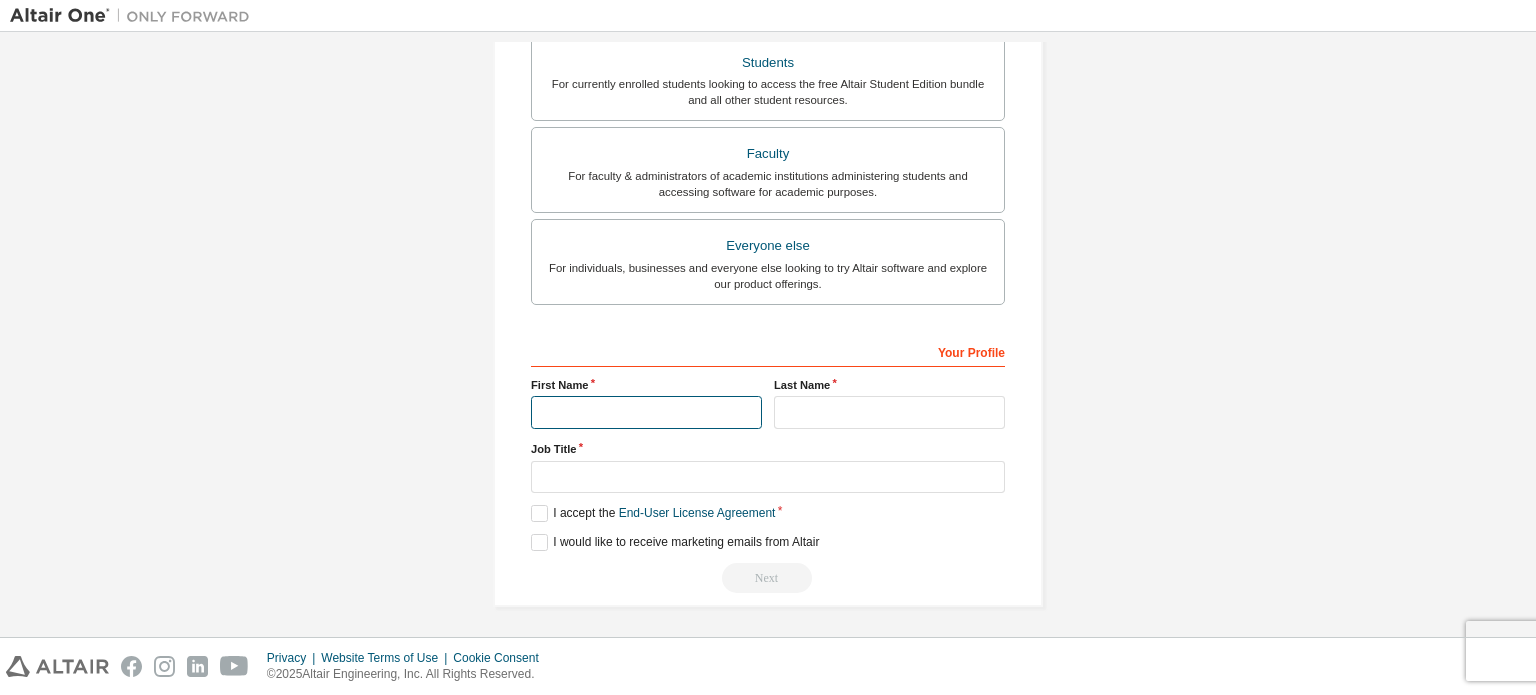 type on "***" 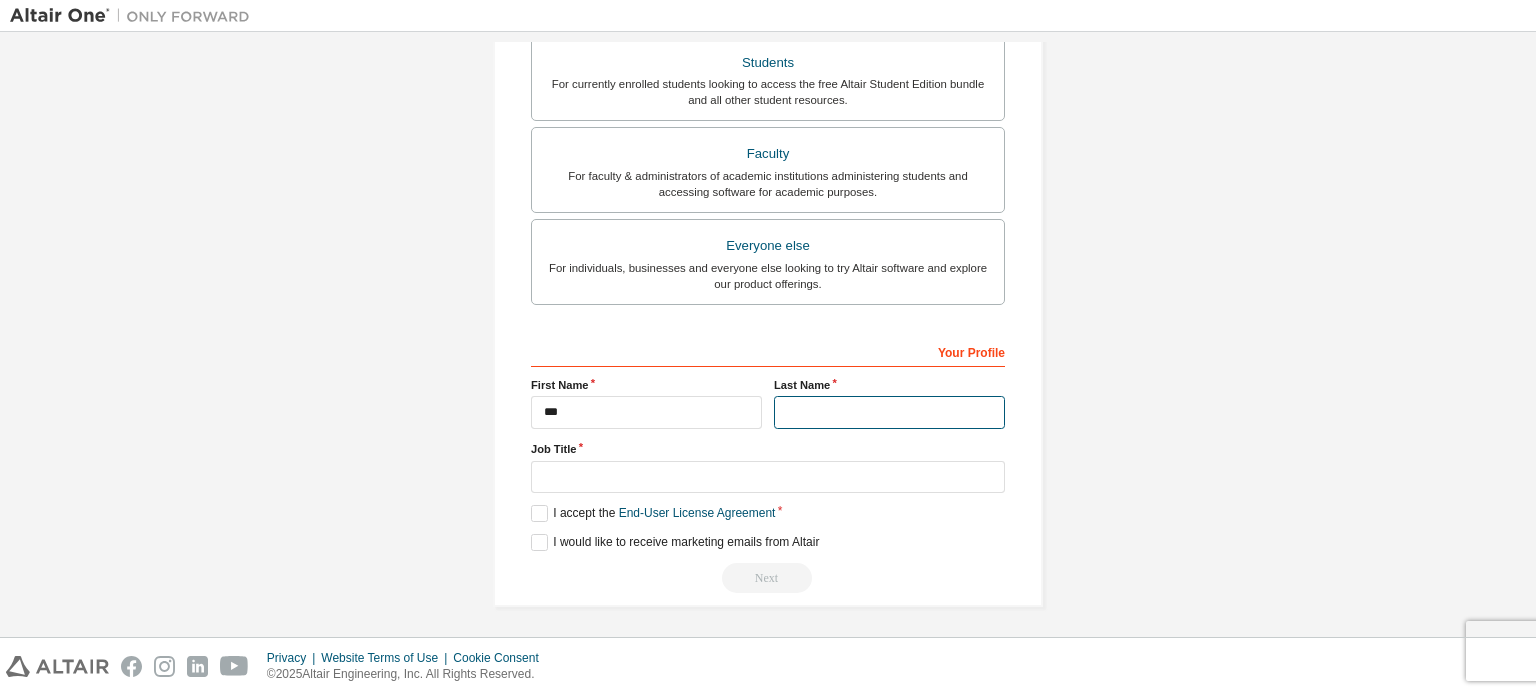type on "***" 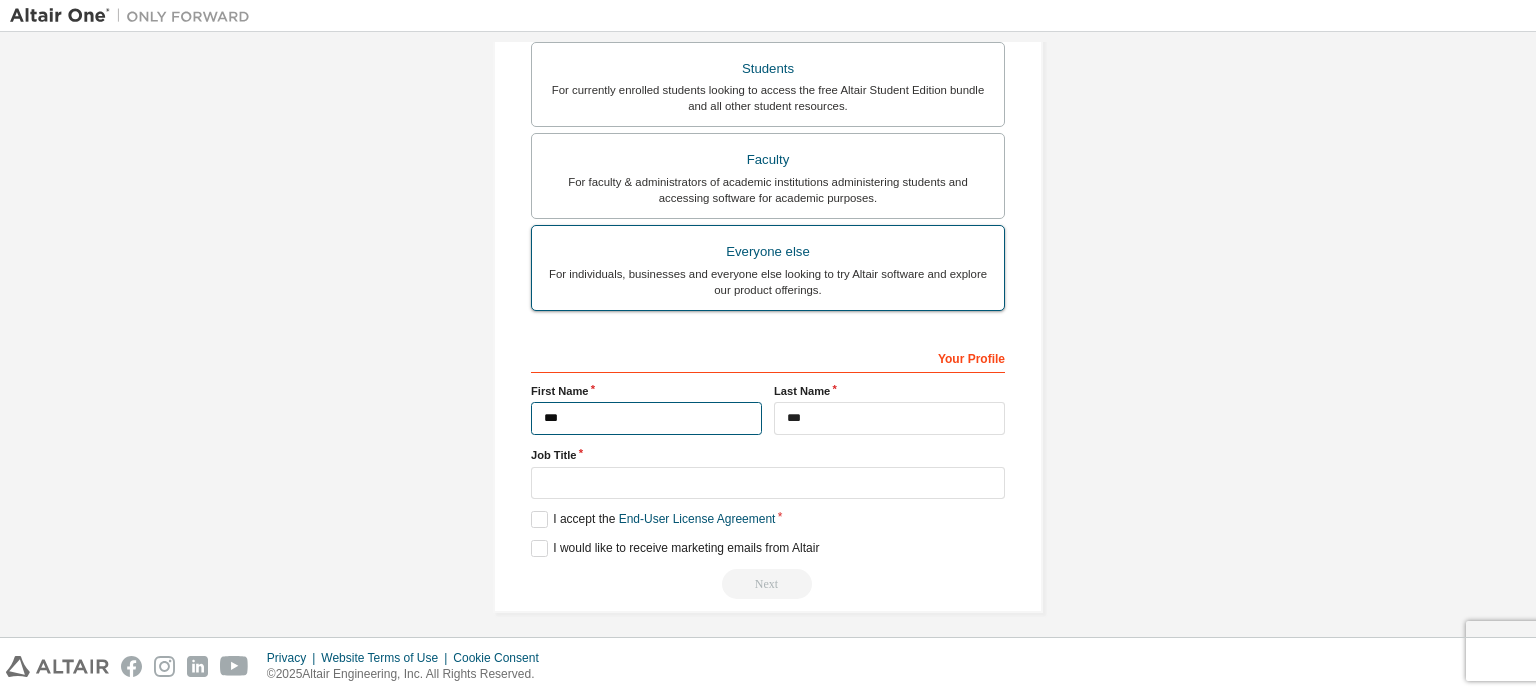 scroll, scrollTop: 538, scrollLeft: 0, axis: vertical 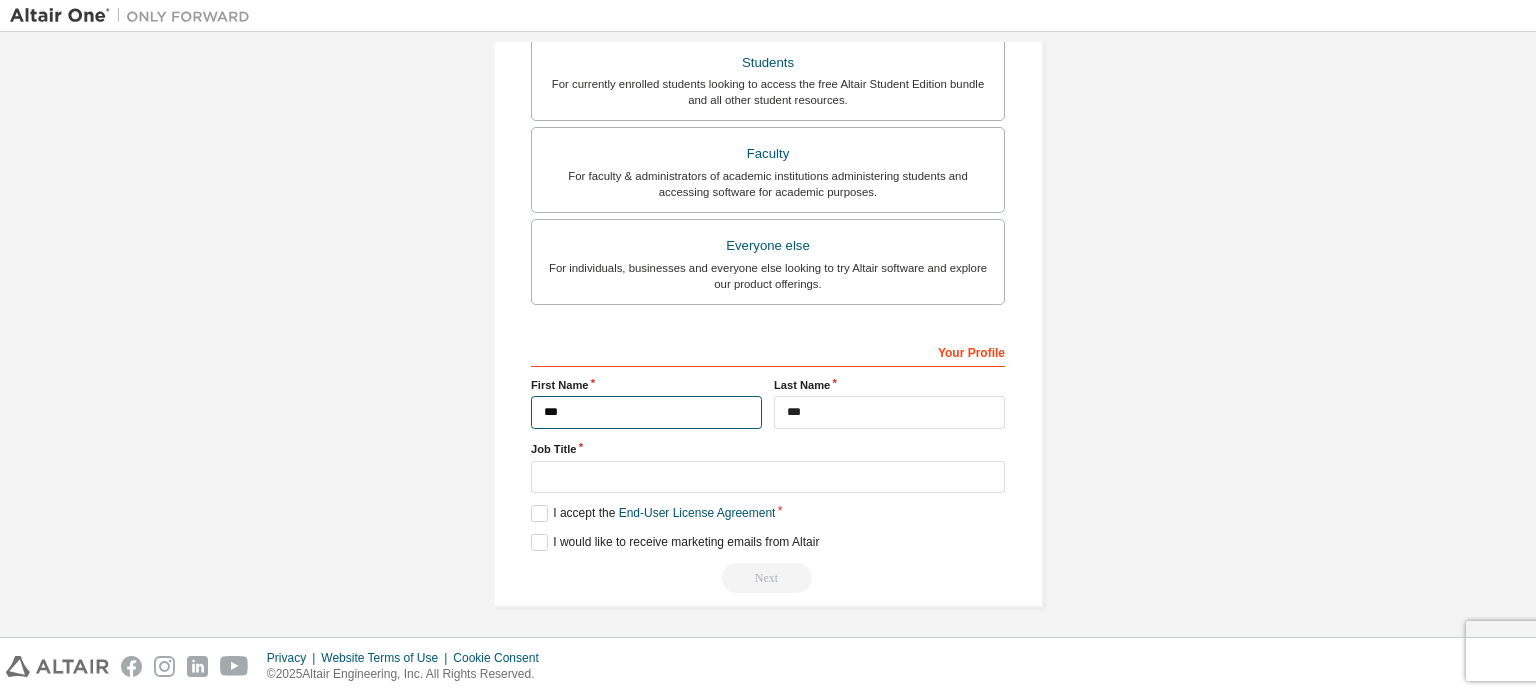 click on "***" at bounding box center (646, 412) 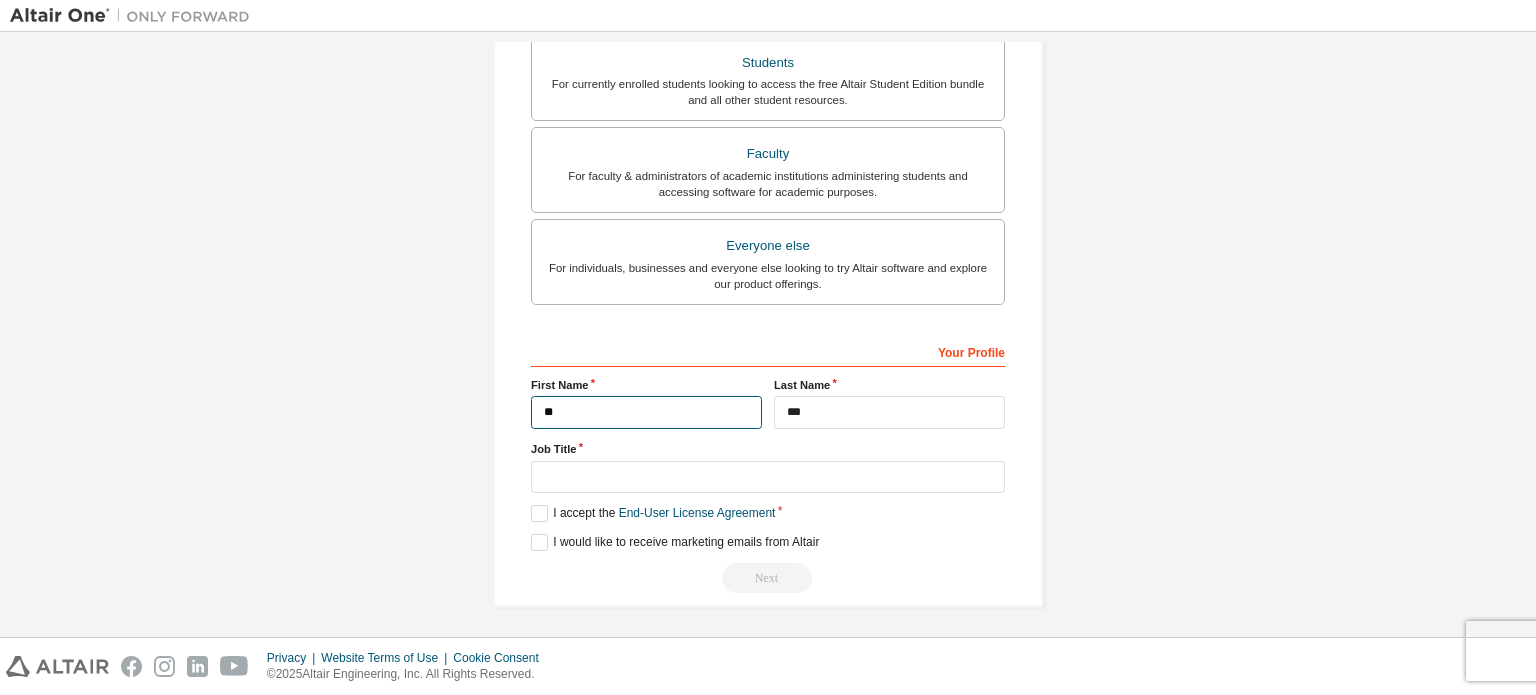 type on "*" 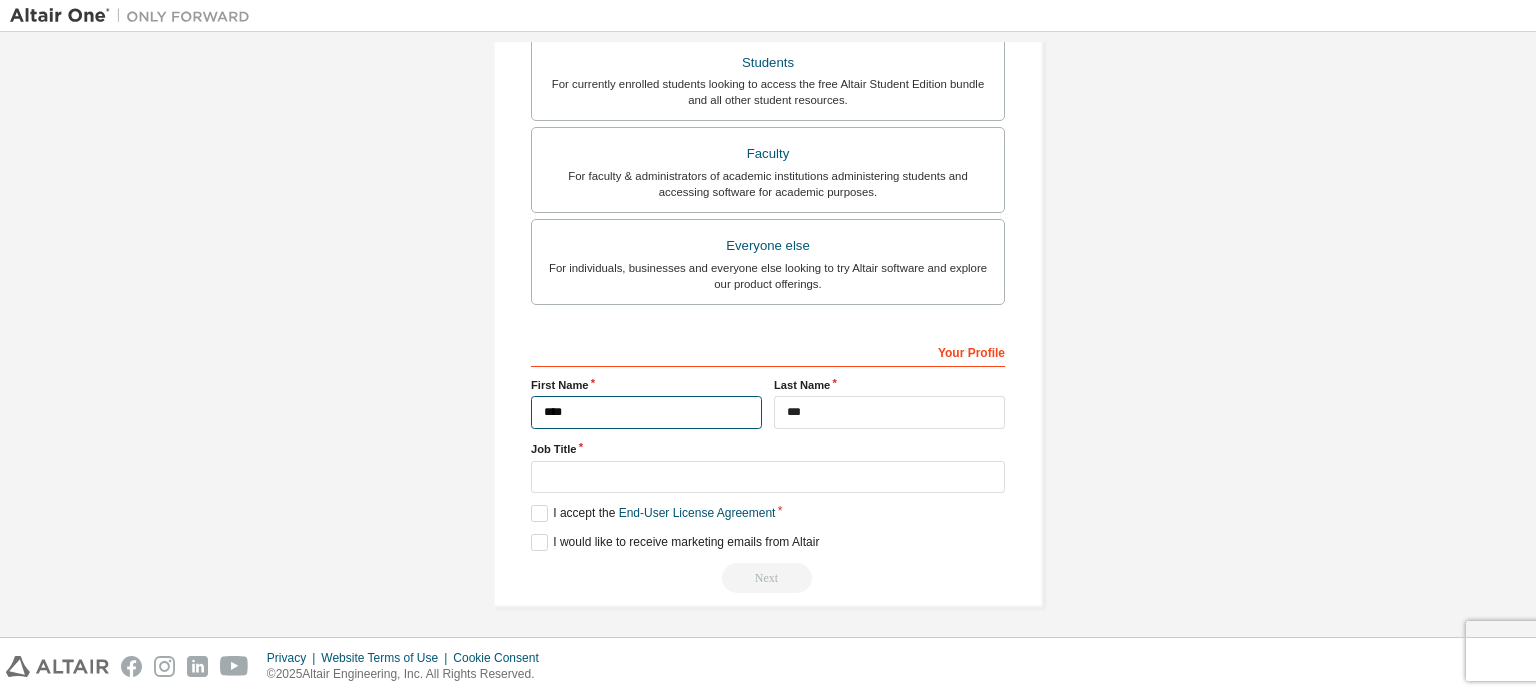 click on "****" at bounding box center [646, 412] 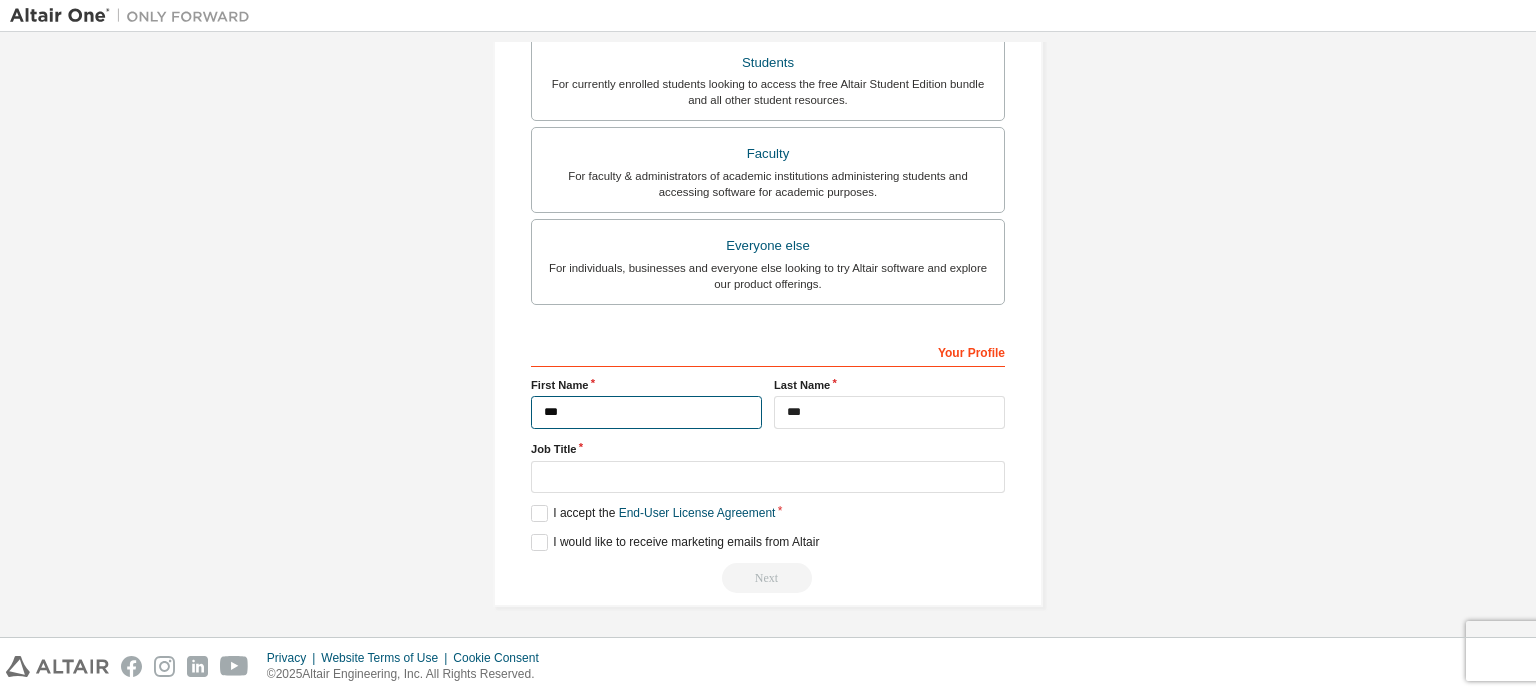 type on "***" 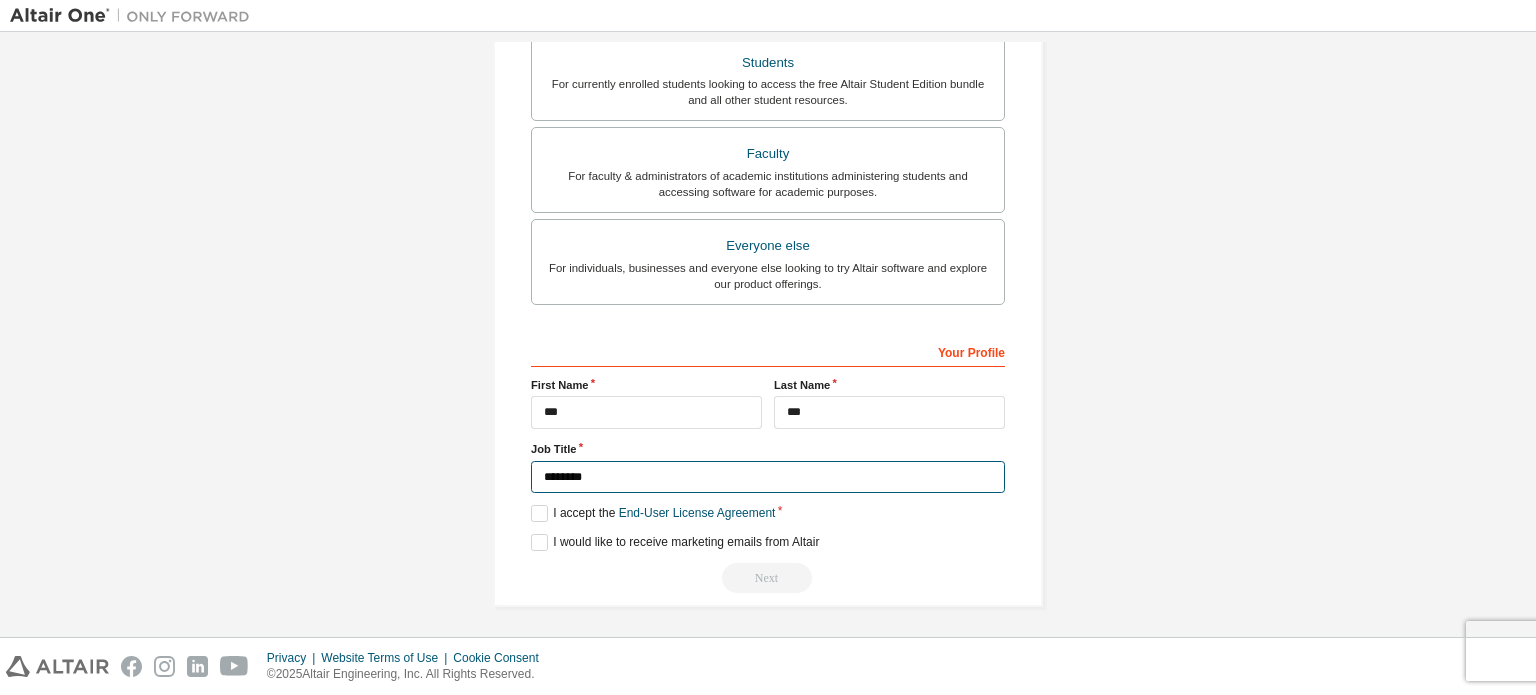 click on "********" at bounding box center (768, 477) 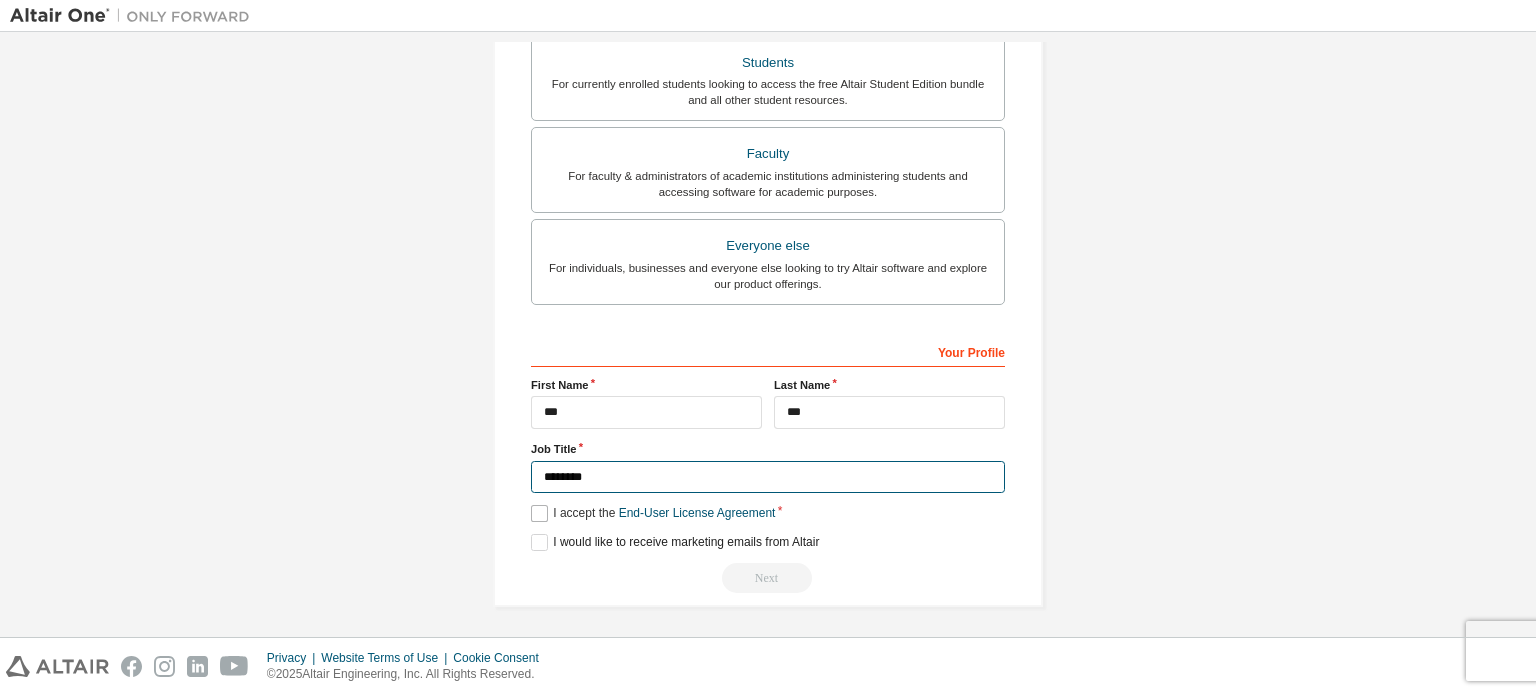 type on "********" 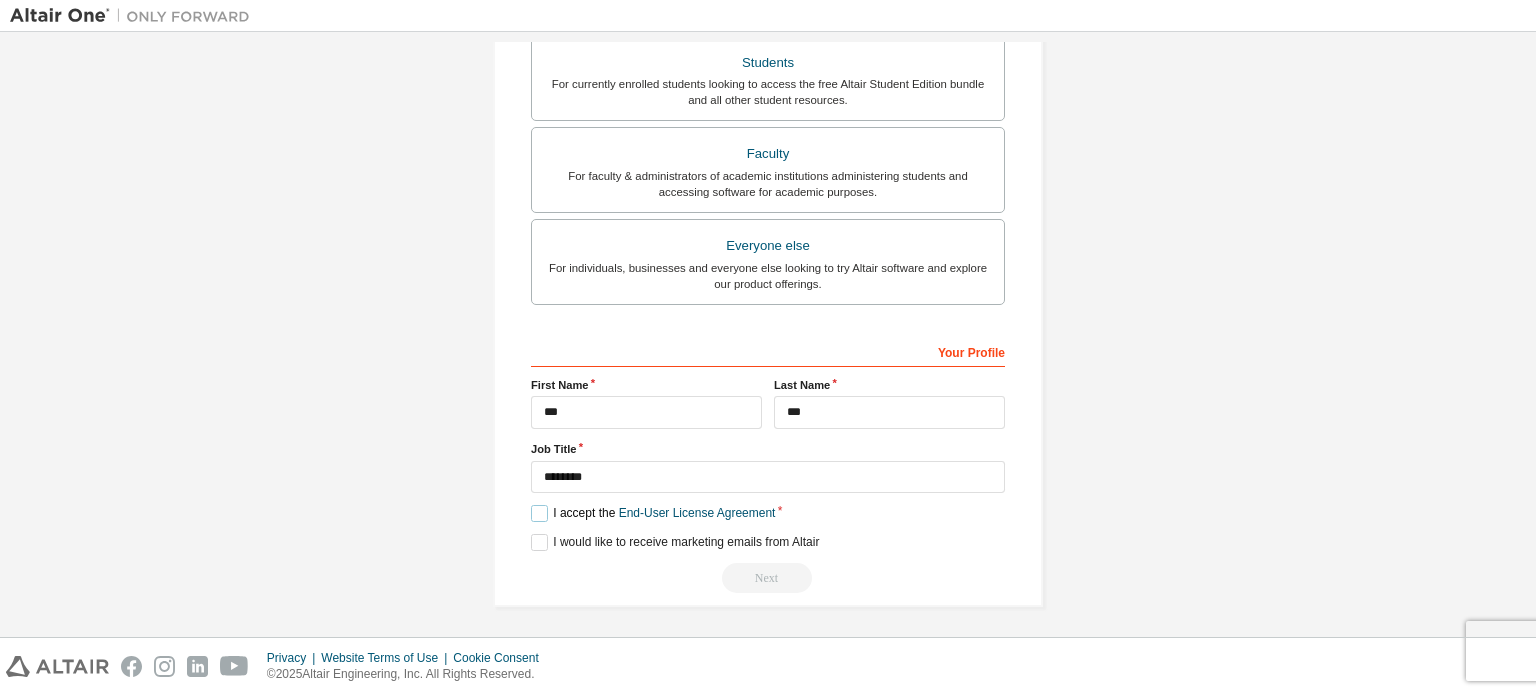 click on "I accept the    End-User License Agreement" at bounding box center [653, 513] 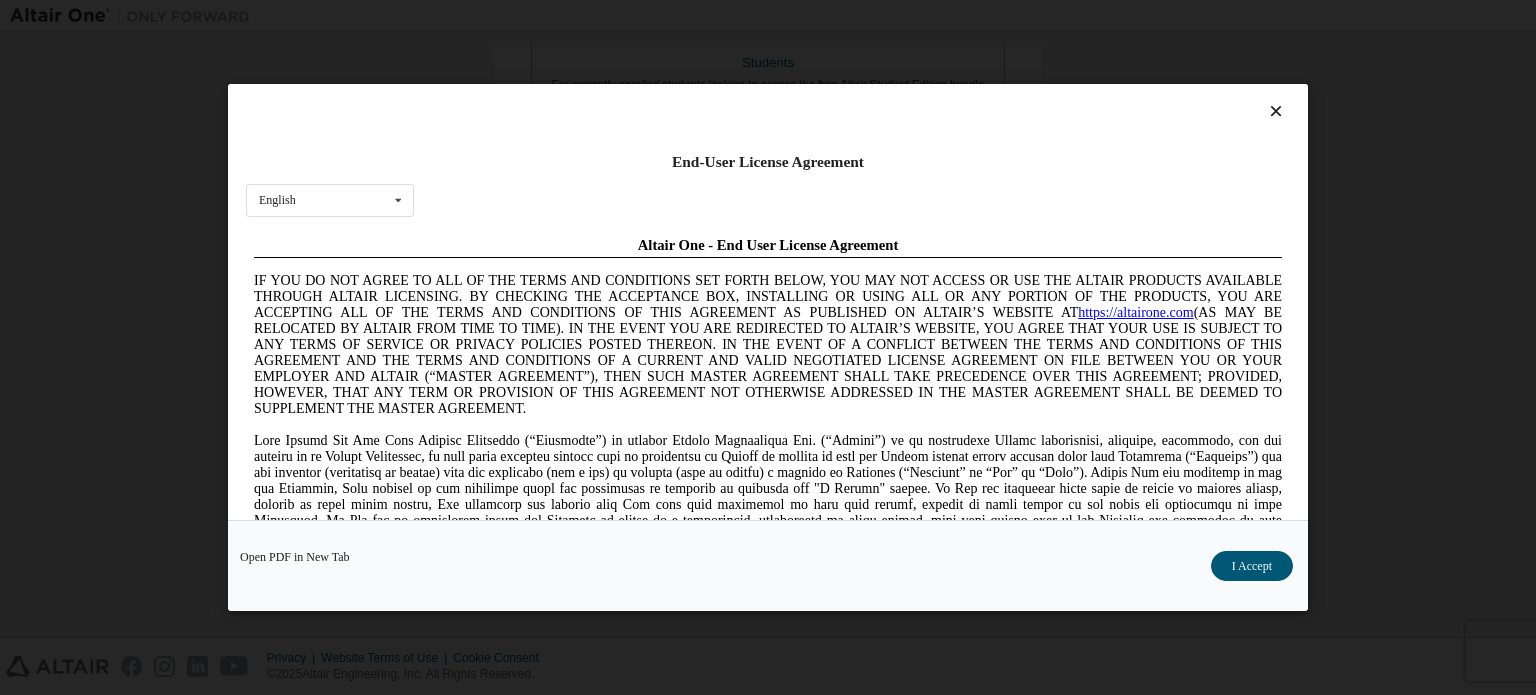 scroll, scrollTop: 0, scrollLeft: 0, axis: both 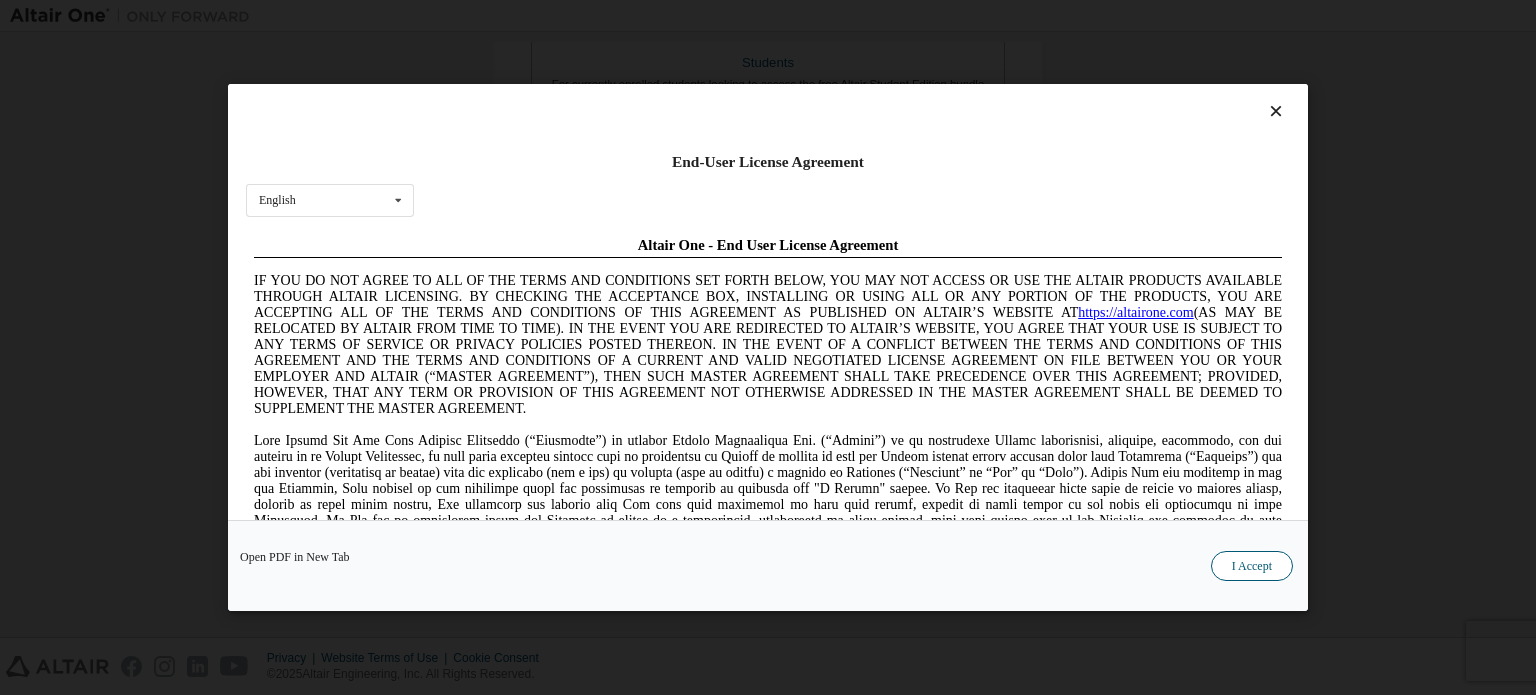 click on "I Accept" at bounding box center (1252, 566) 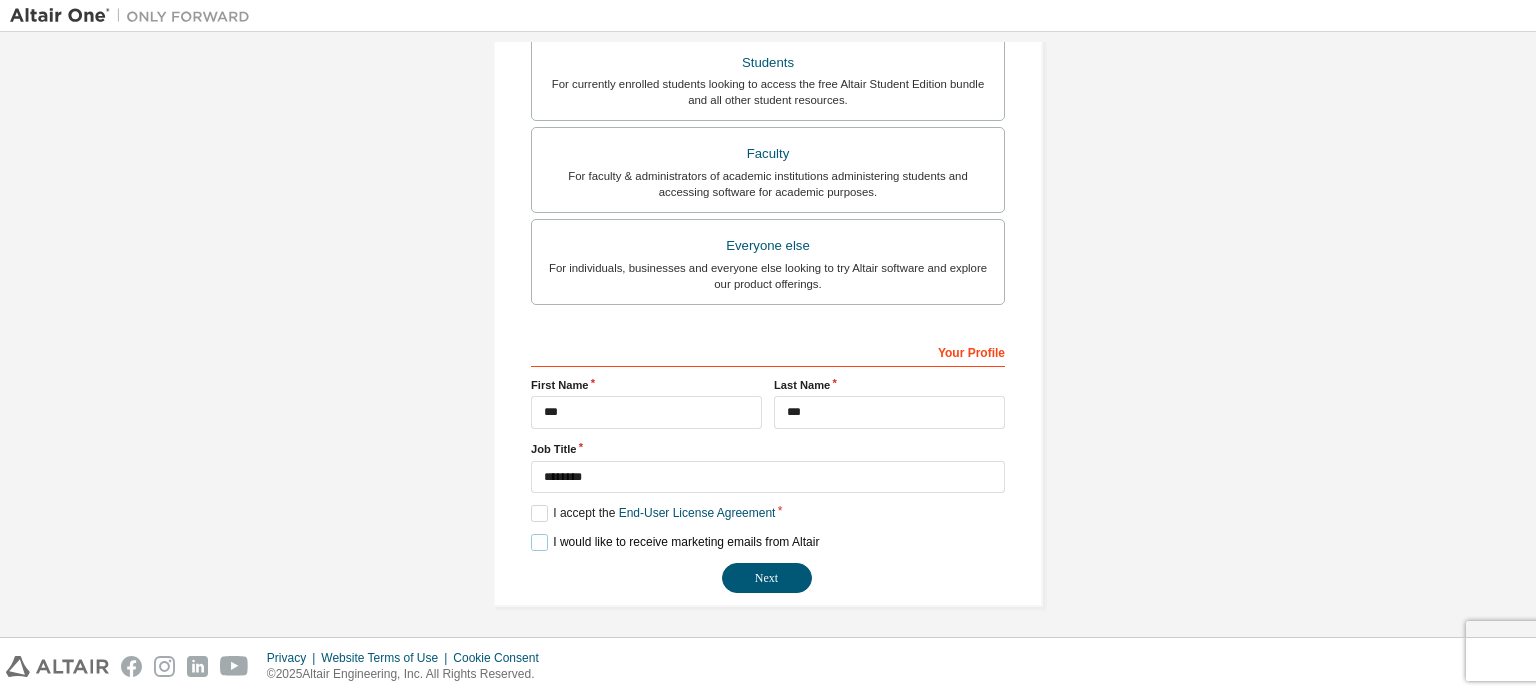 click on "I would like to receive marketing emails from Altair" at bounding box center [675, 542] 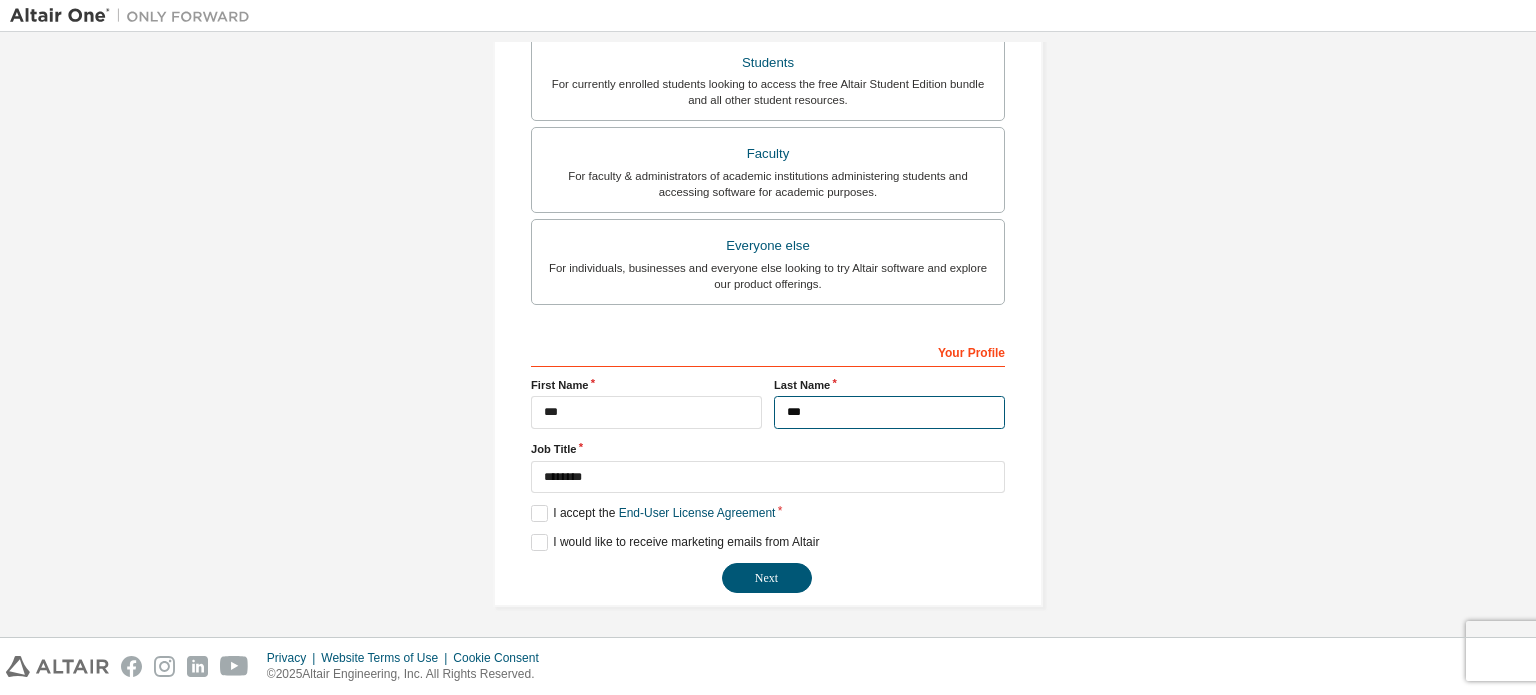 click on "***" at bounding box center (889, 412) 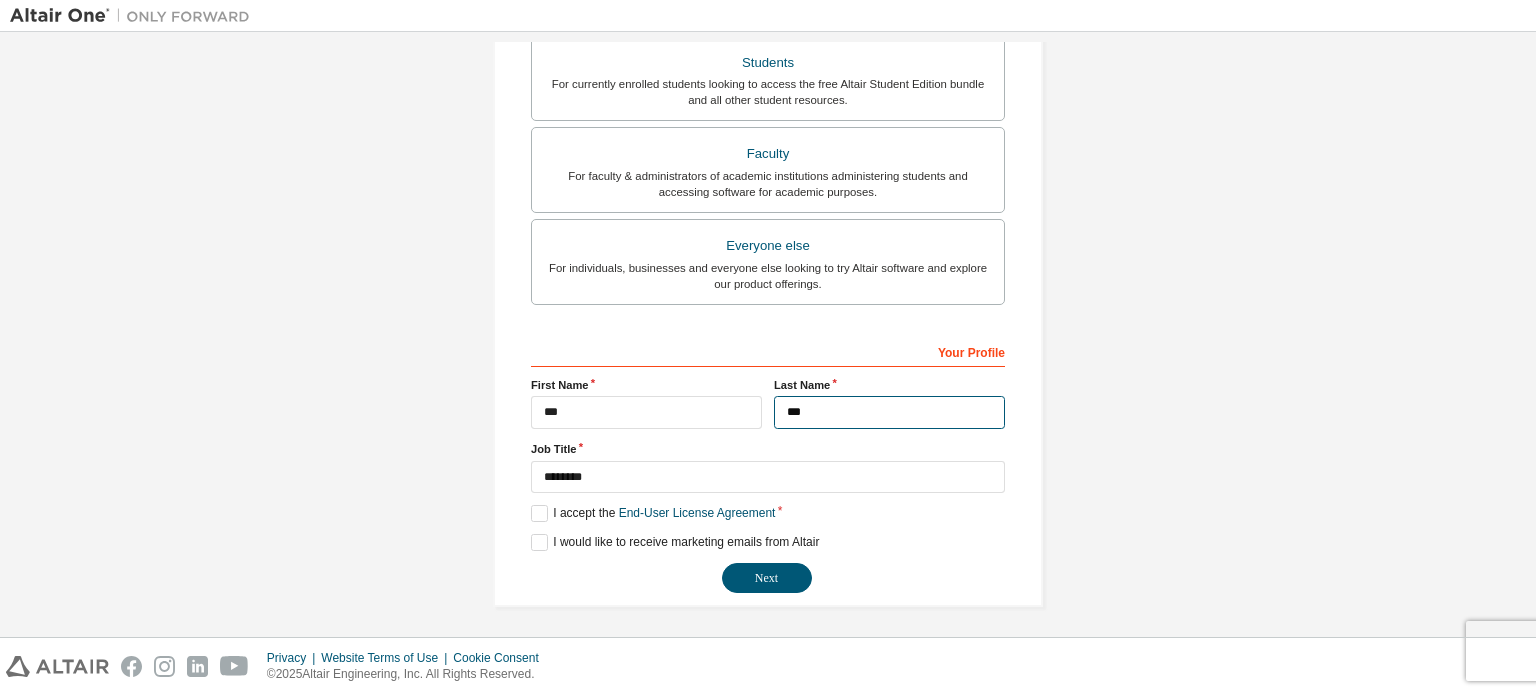 drag, startPoint x: 818, startPoint y: 414, endPoint x: 754, endPoint y: 413, distance: 64.00781 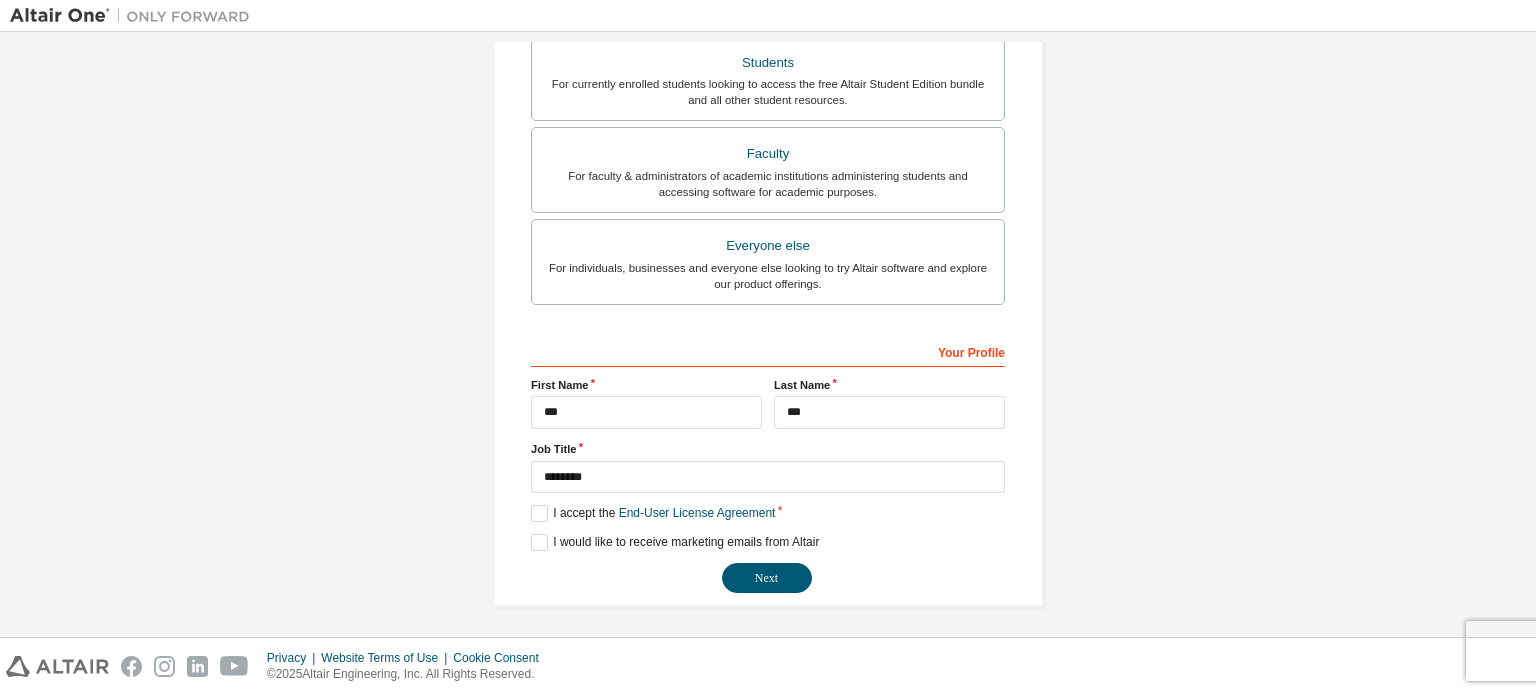 click on "Job Title" at bounding box center (768, 449) 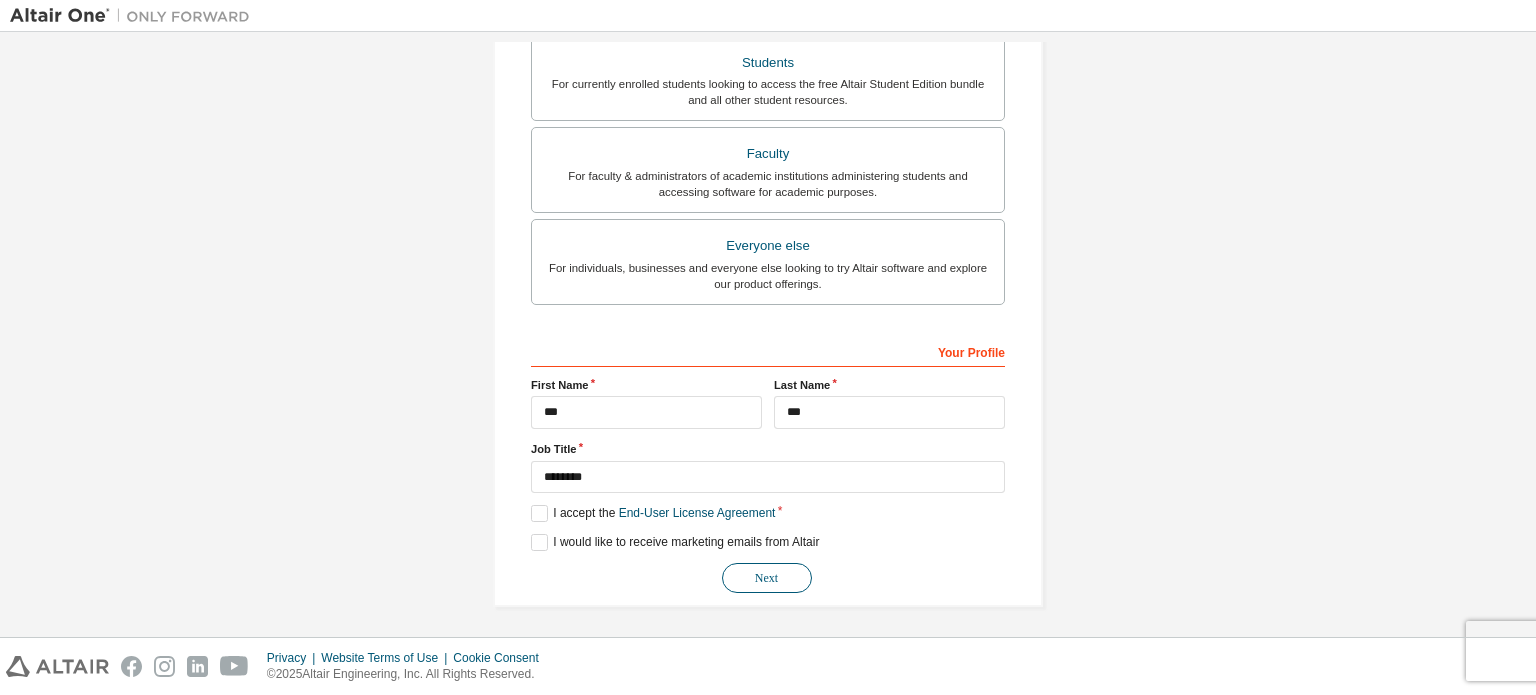 click on "Next" at bounding box center (767, 578) 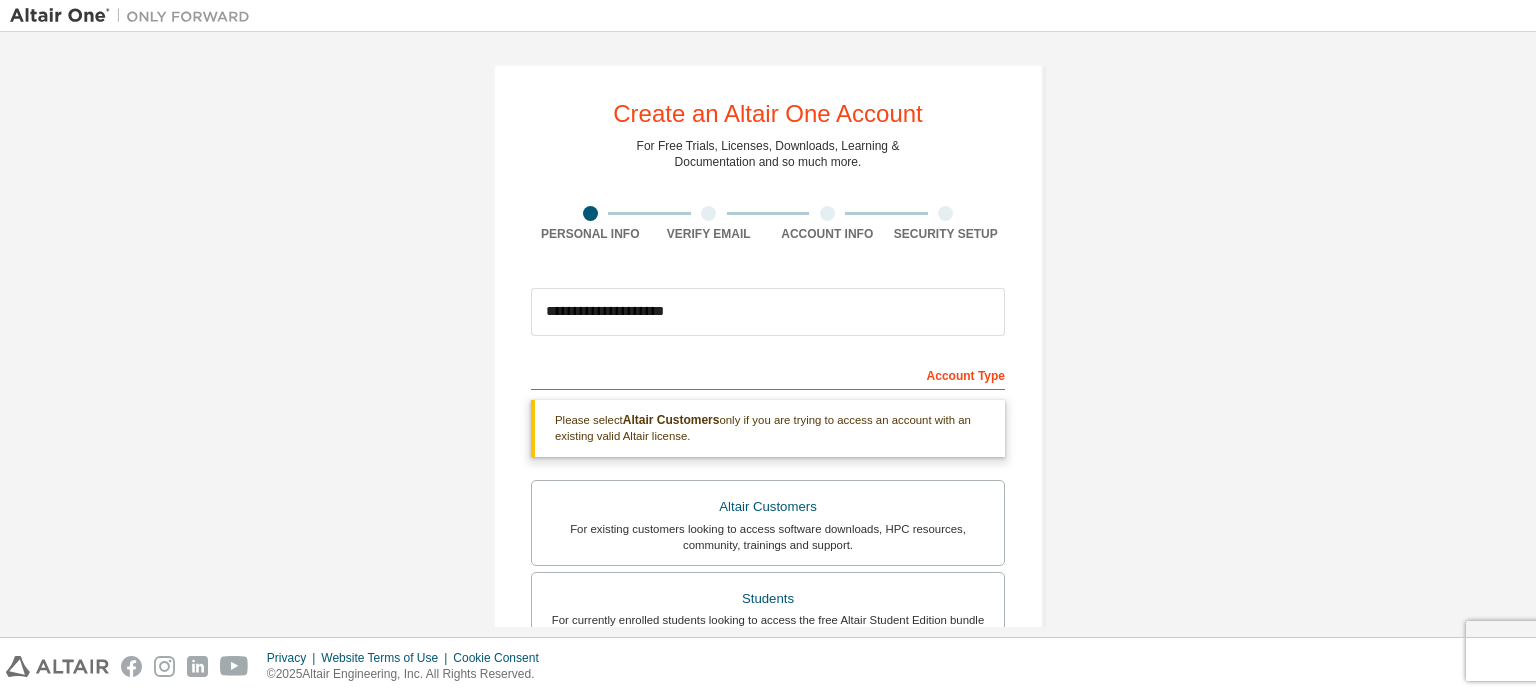 scroll, scrollTop: 0, scrollLeft: 0, axis: both 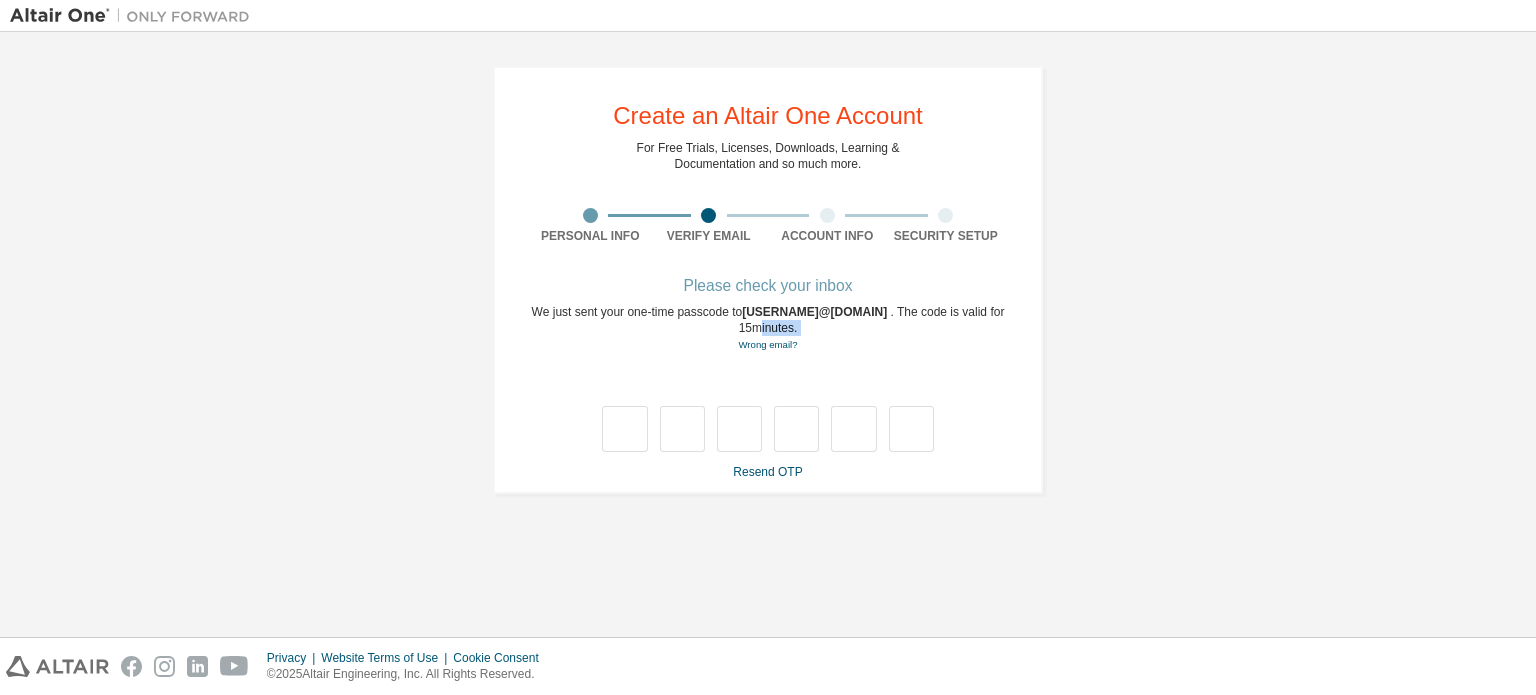 drag, startPoint x: 751, startPoint y: 319, endPoint x: 728, endPoint y: 348, distance: 37.01351 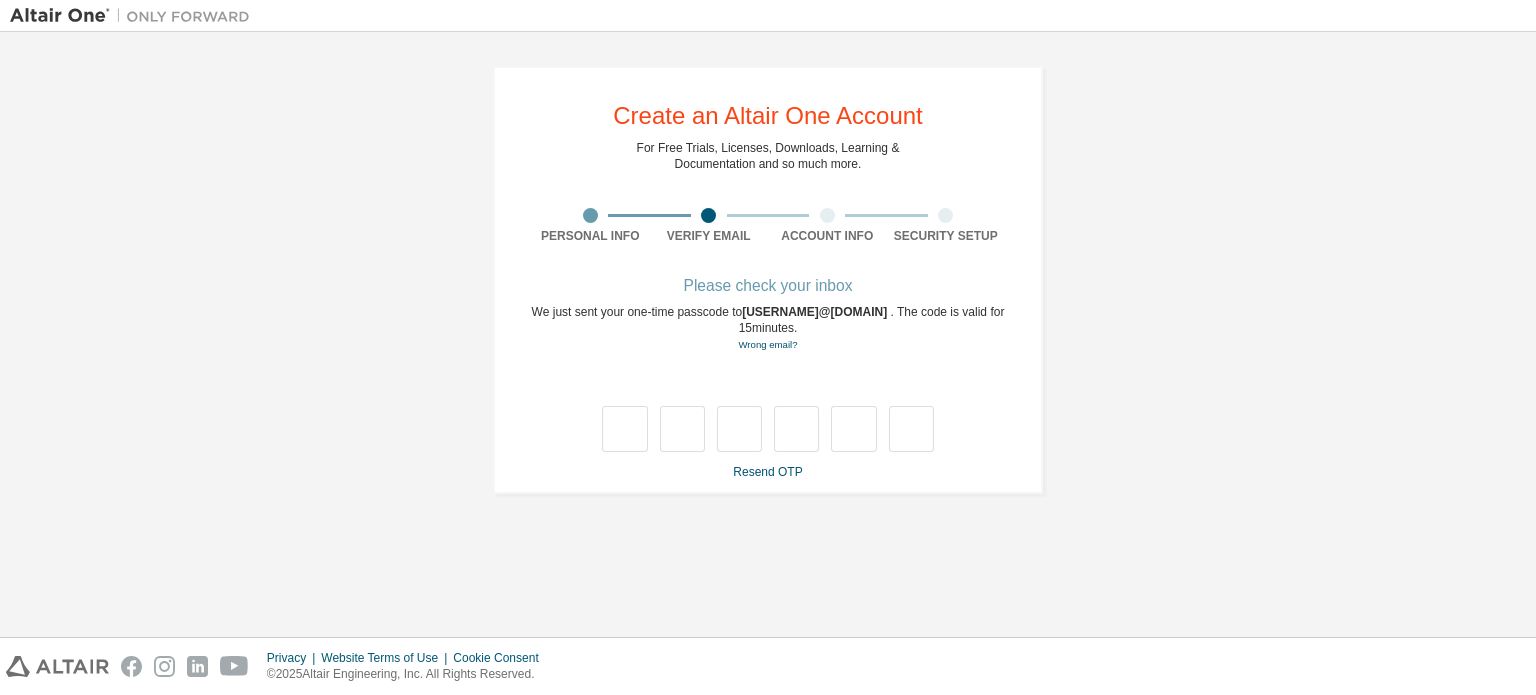 click at bounding box center (768, 408) 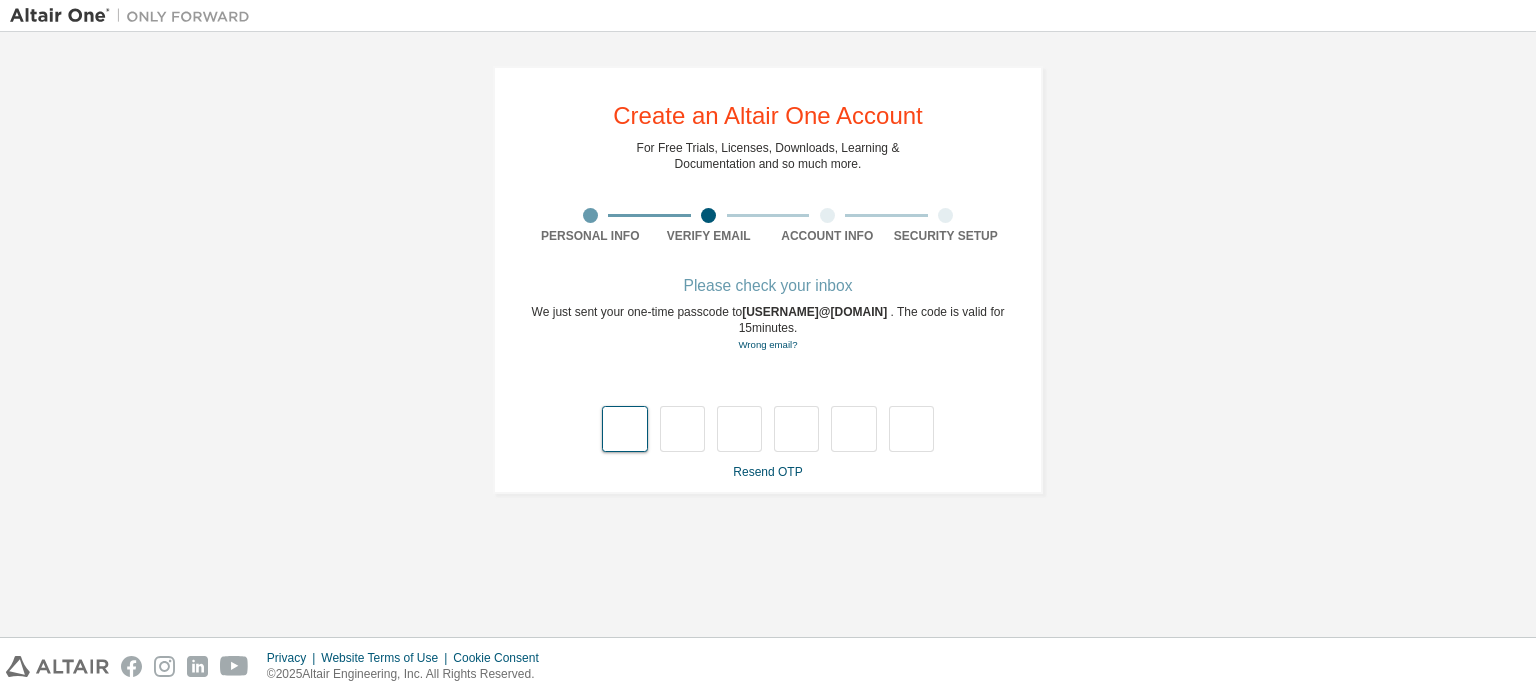 click at bounding box center (624, 429) 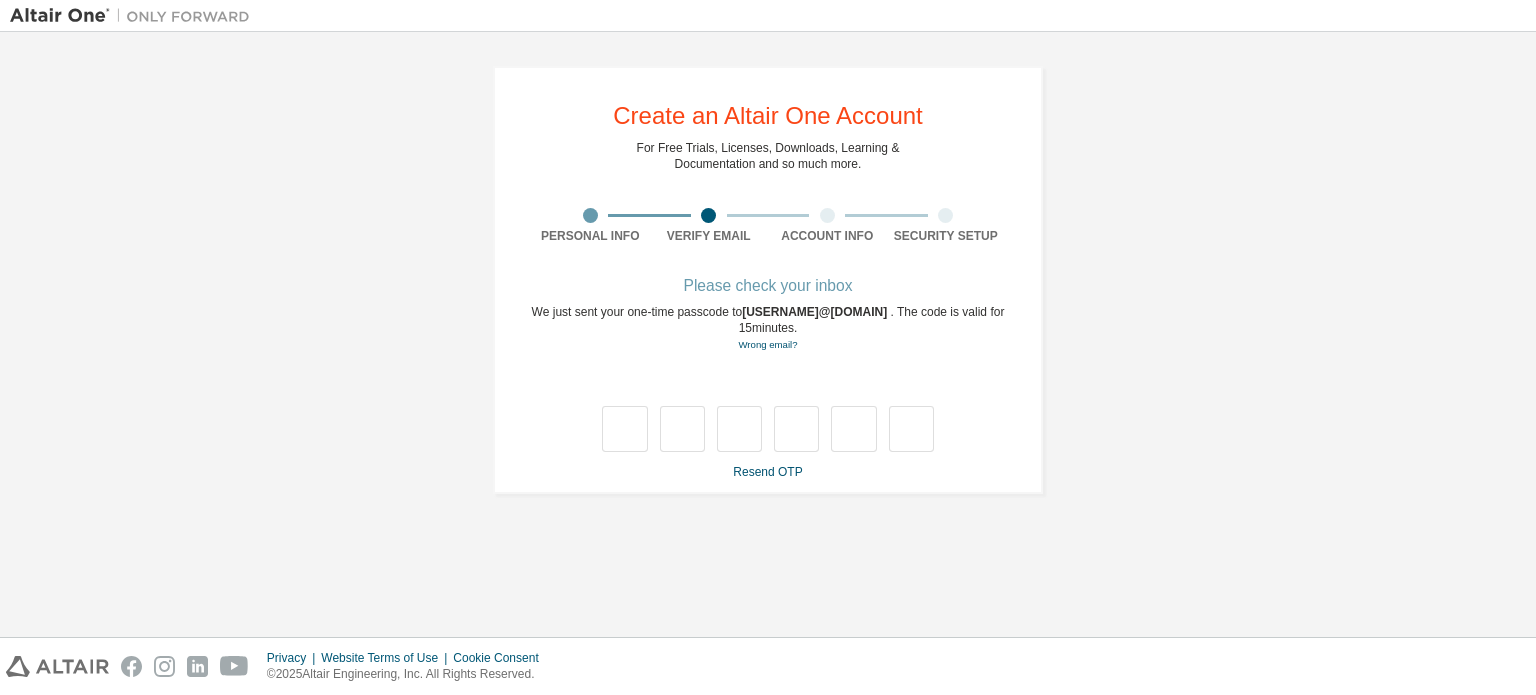 type on "*" 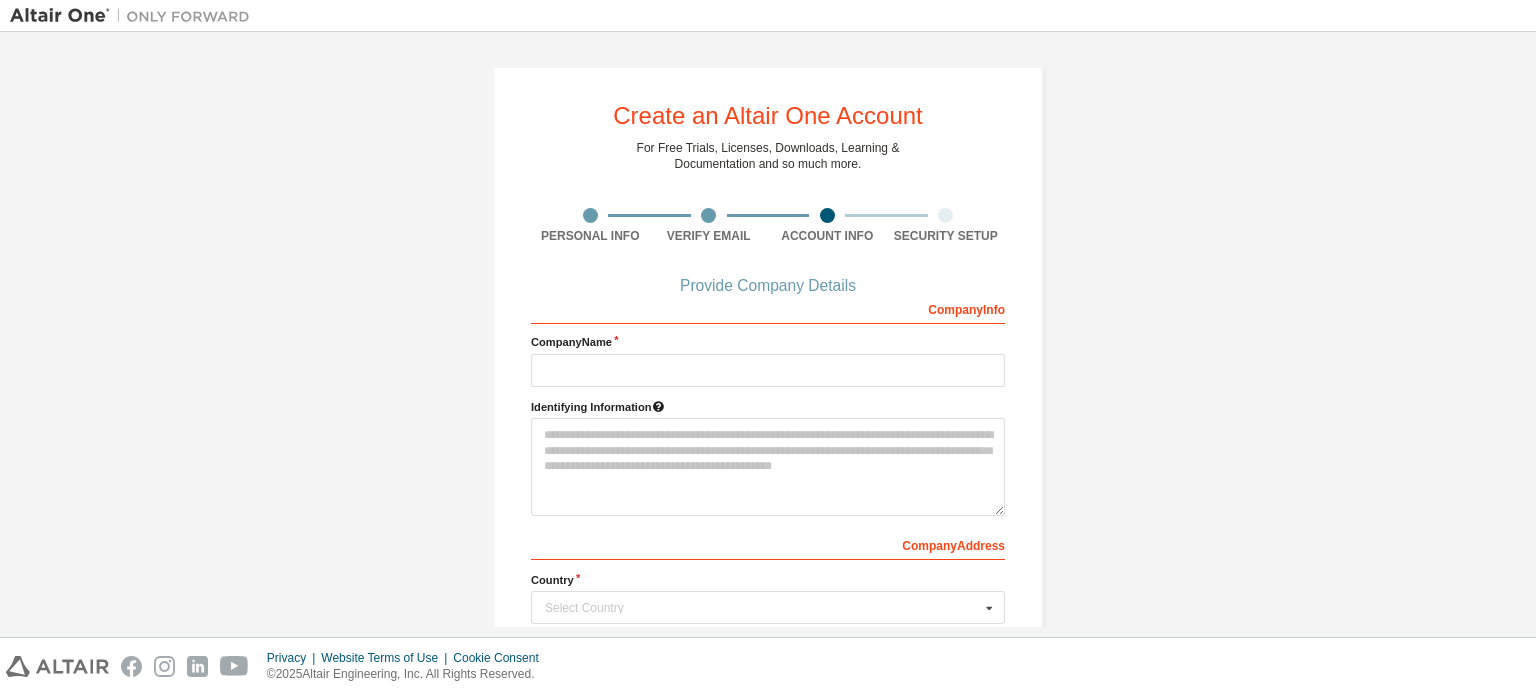 scroll, scrollTop: 100, scrollLeft: 0, axis: vertical 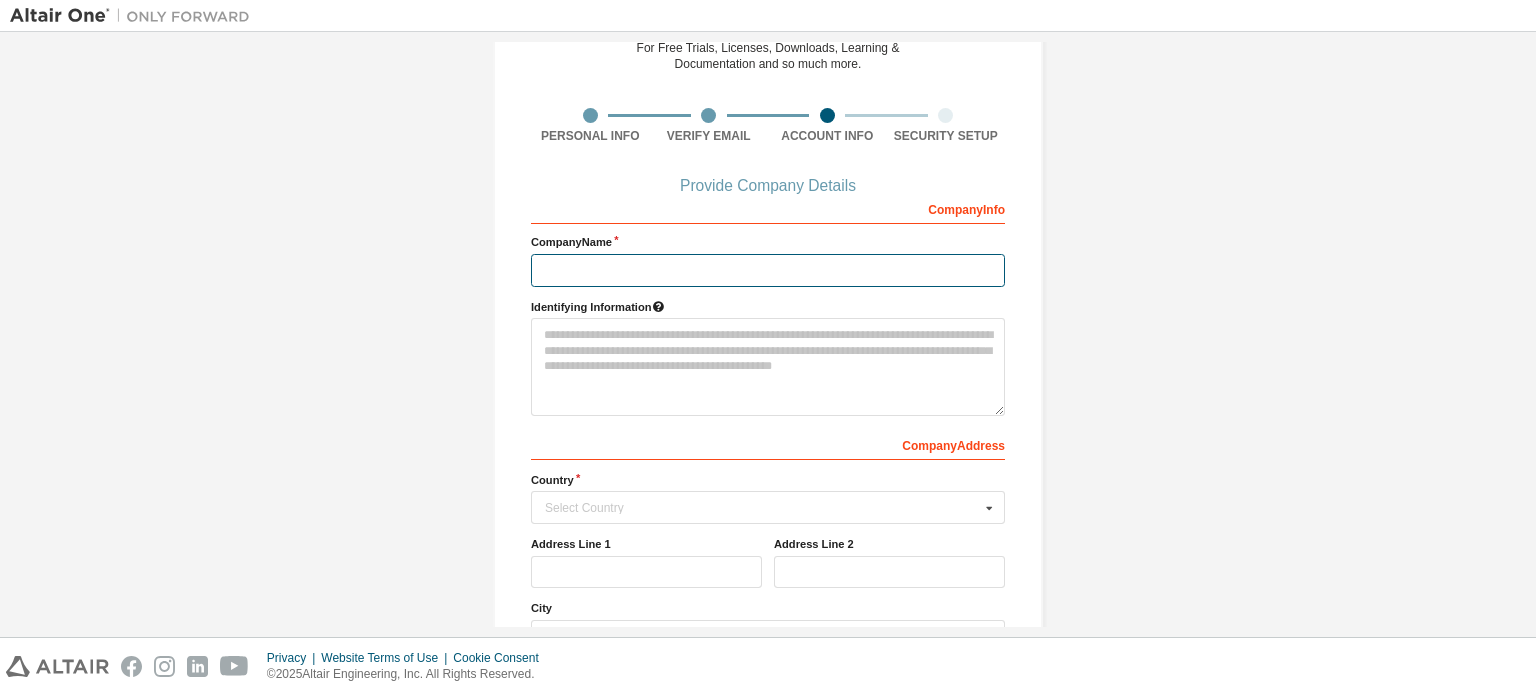 click at bounding box center (768, 270) 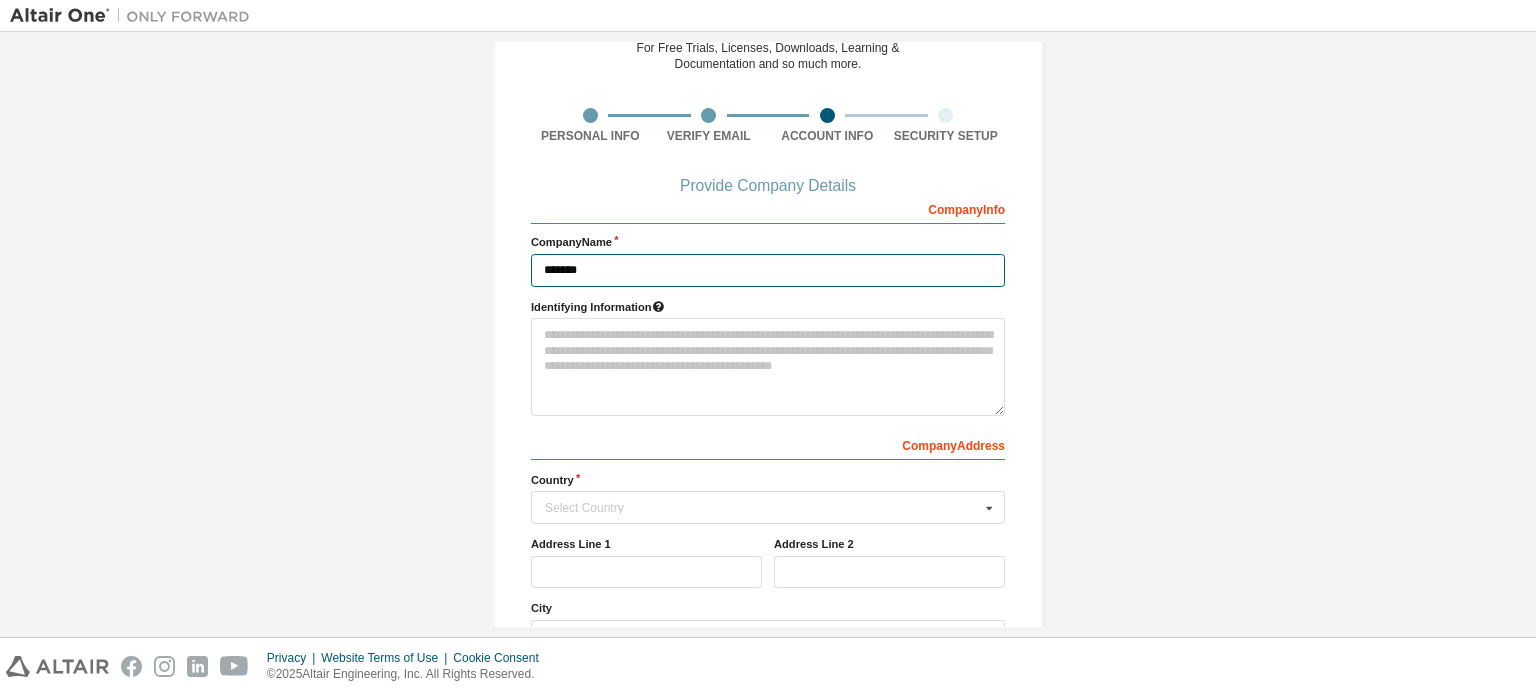 type on "*******" 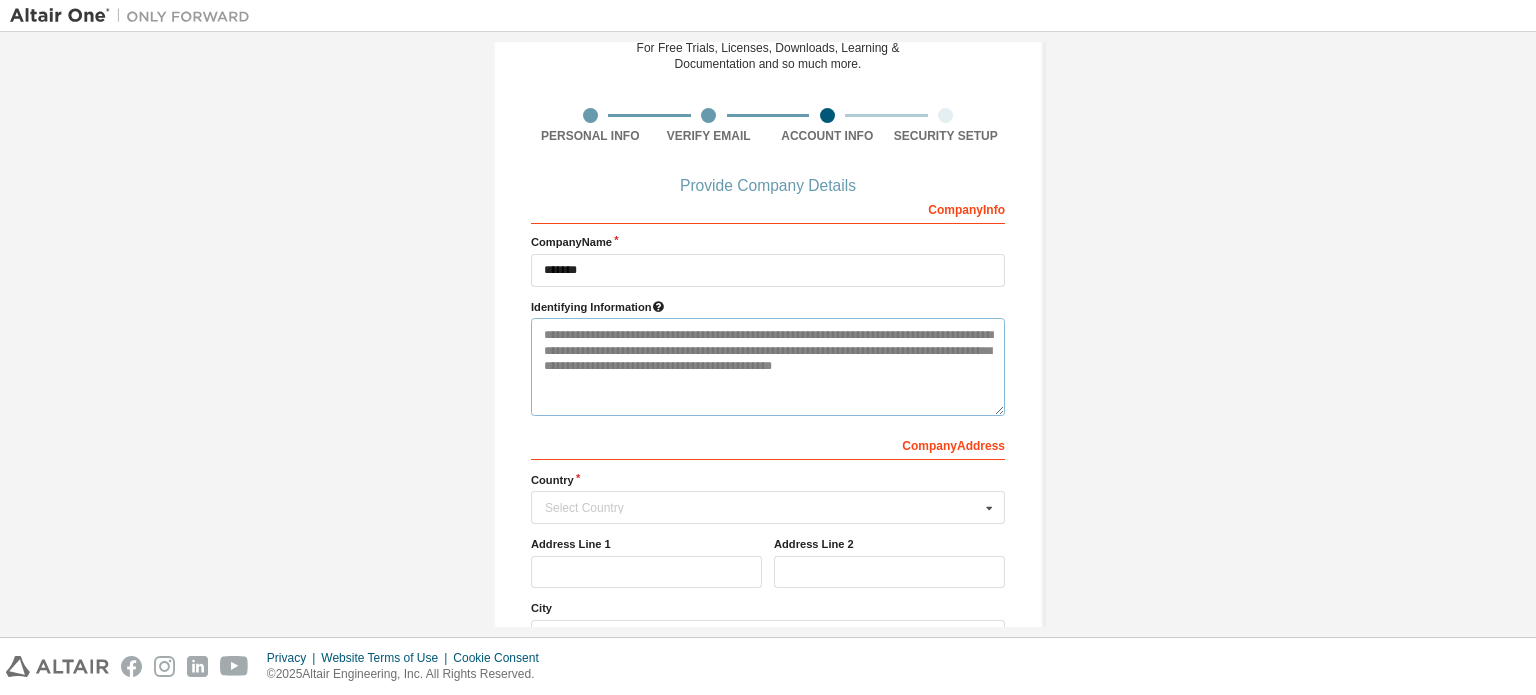 click at bounding box center [768, 367] 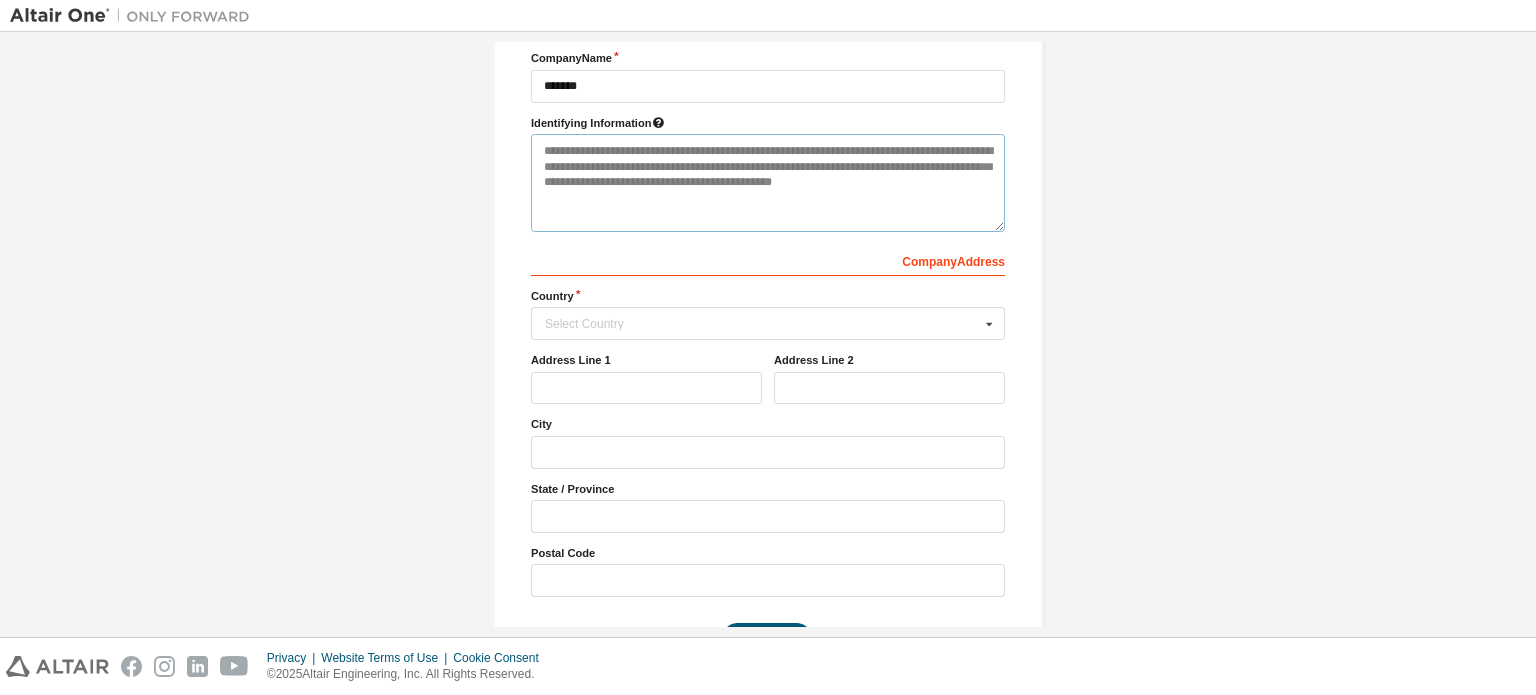 scroll, scrollTop: 300, scrollLeft: 0, axis: vertical 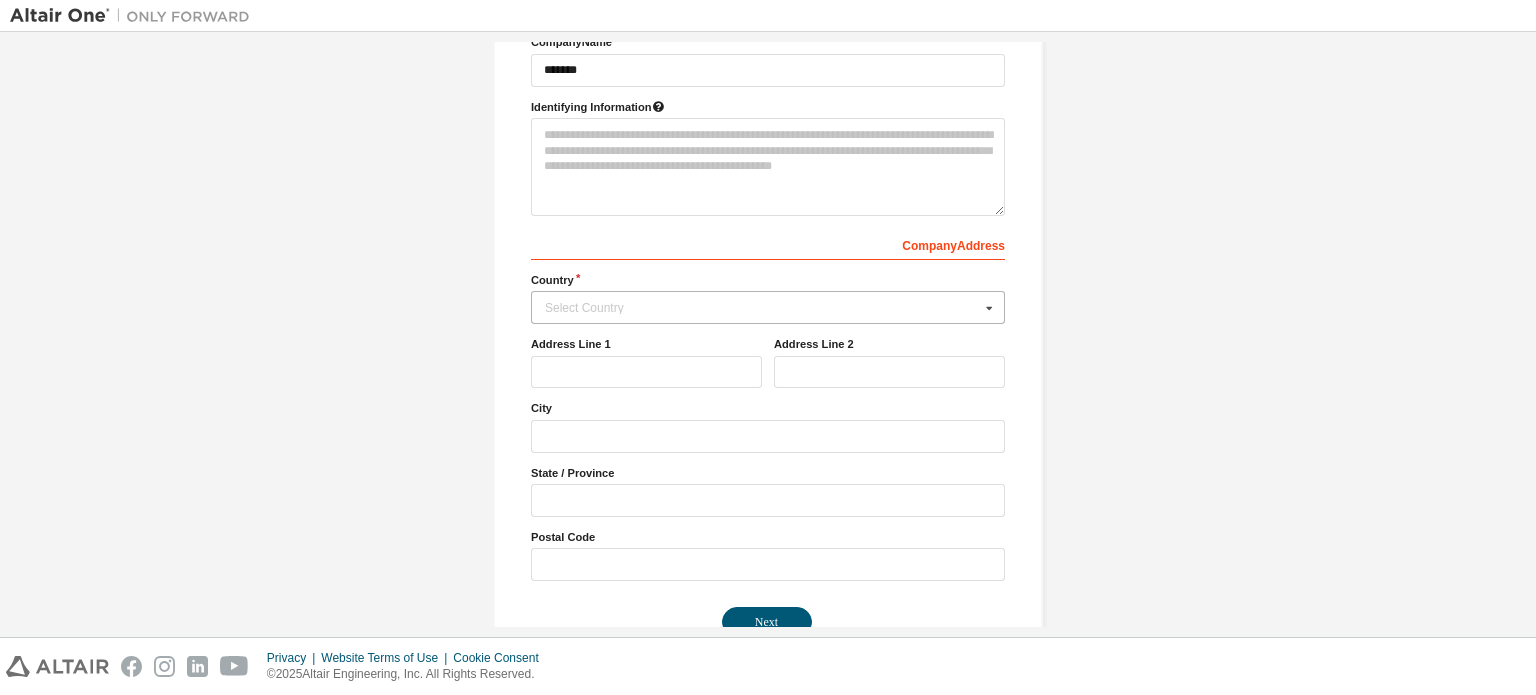 click on "Select Country" at bounding box center (762, 308) 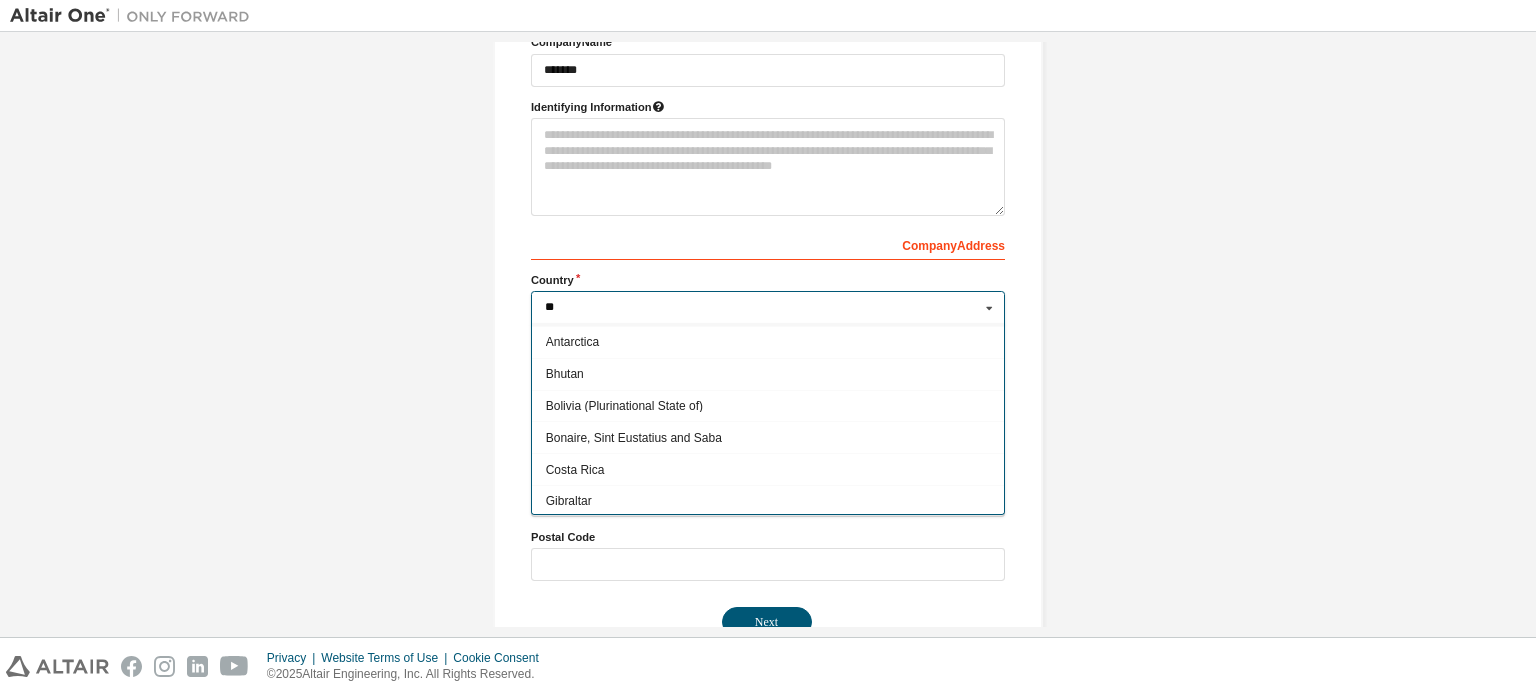 scroll, scrollTop: 0, scrollLeft: 0, axis: both 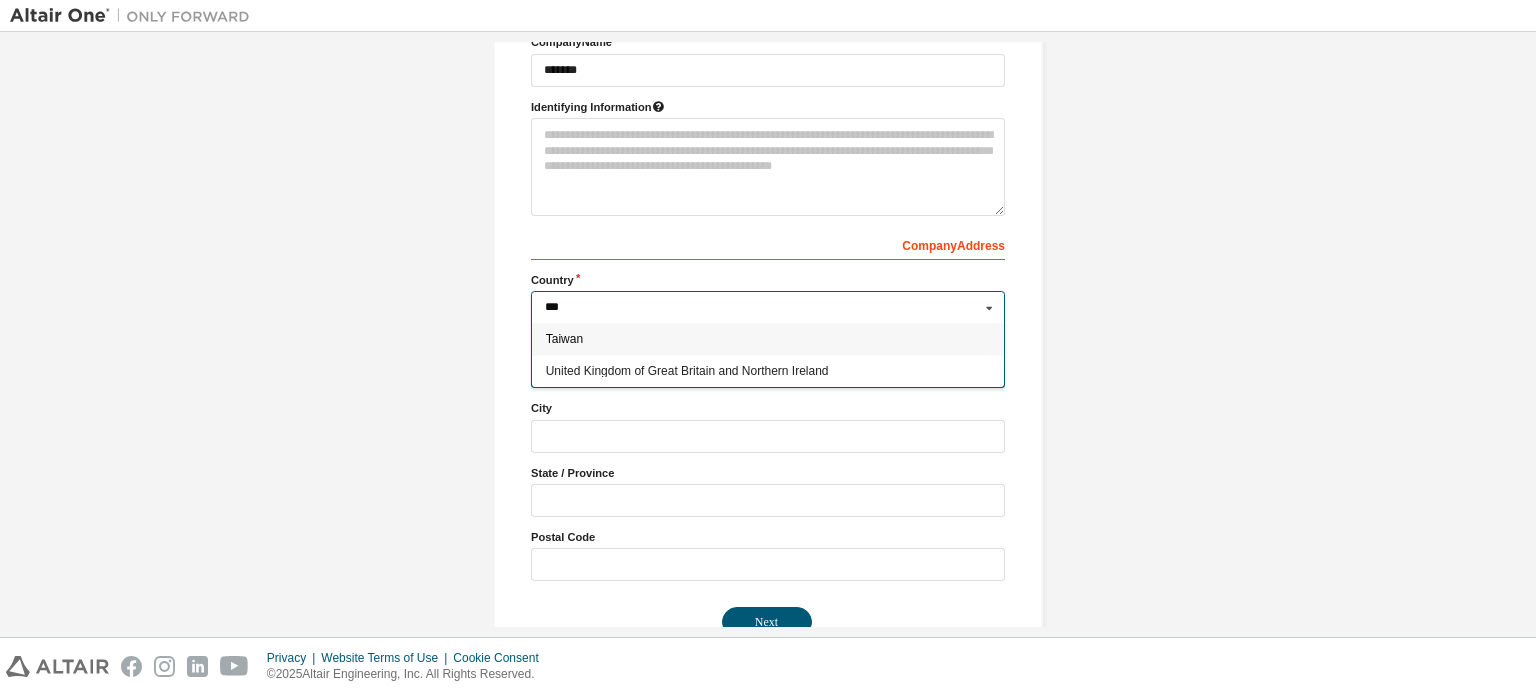 type on "***" 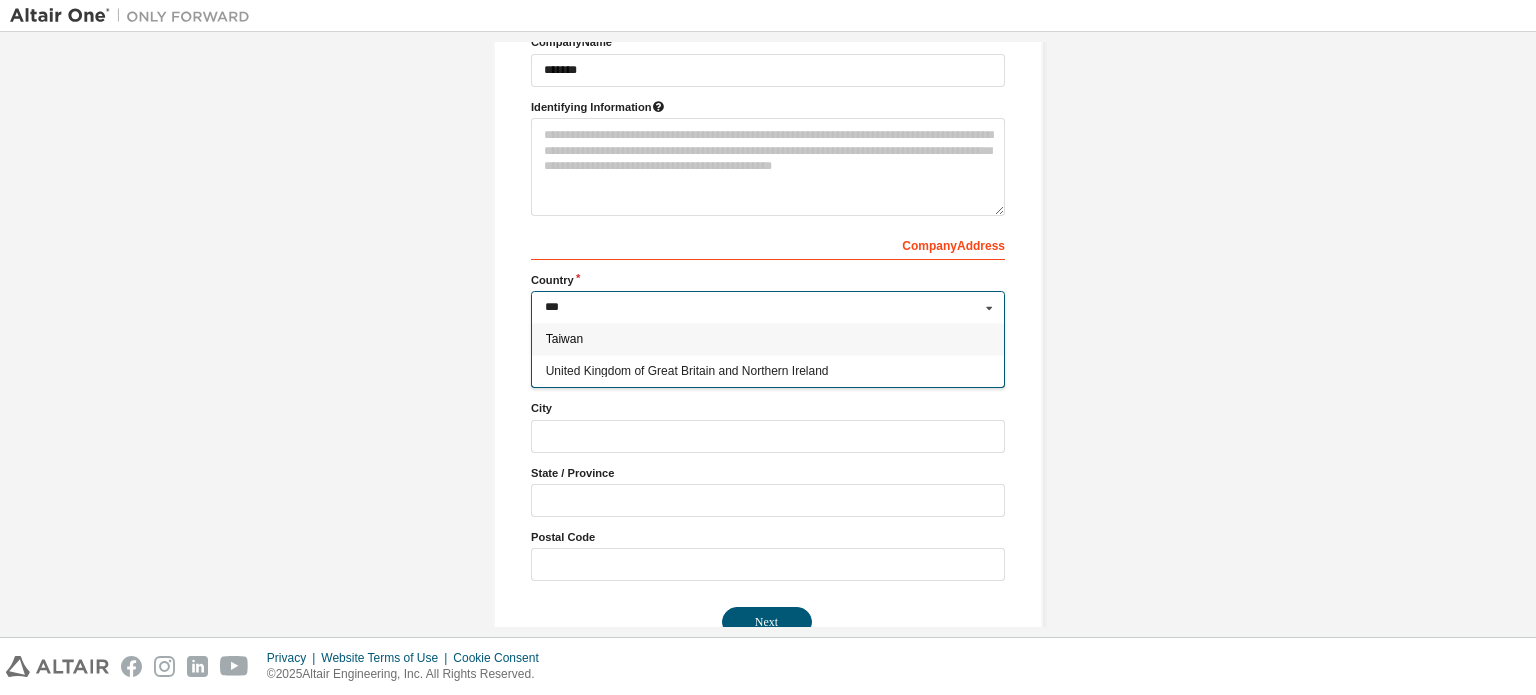 click on "Taiwan" at bounding box center (768, 340) 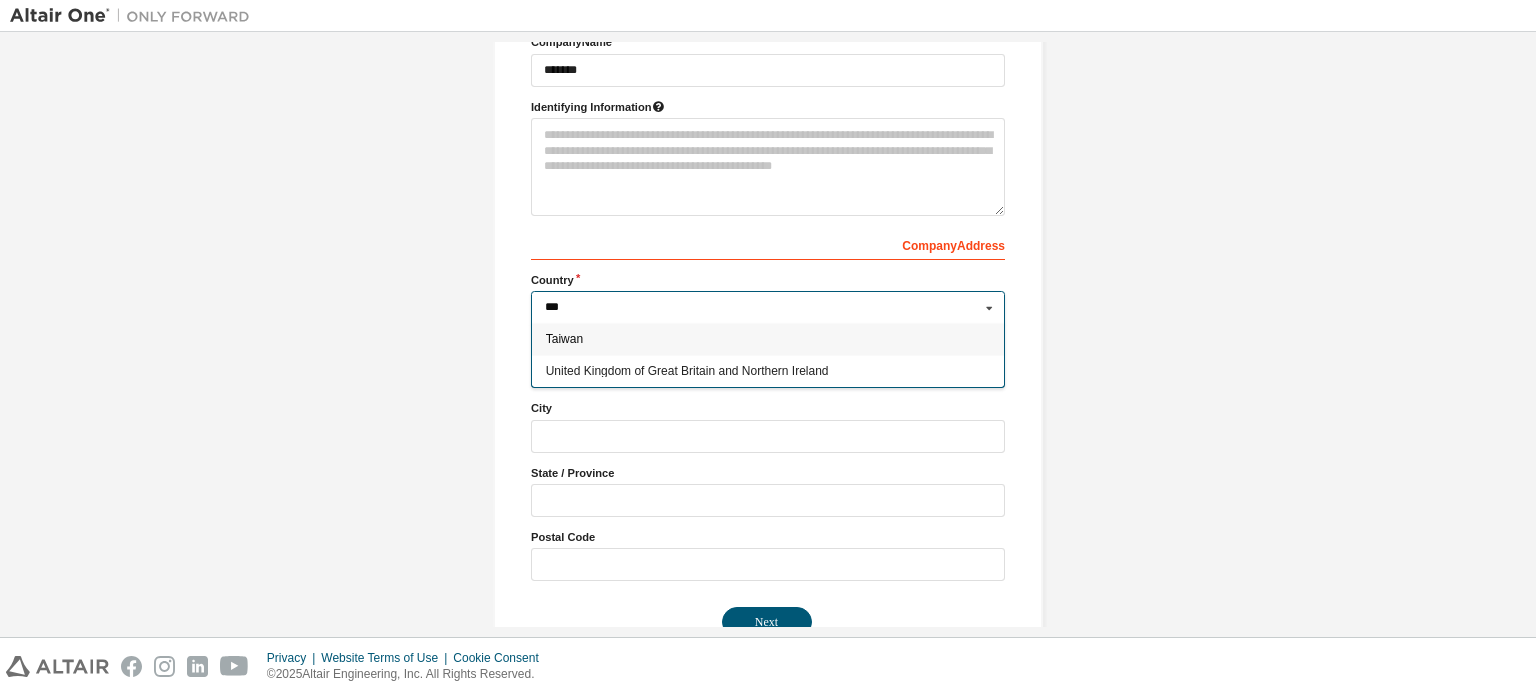 type on "***" 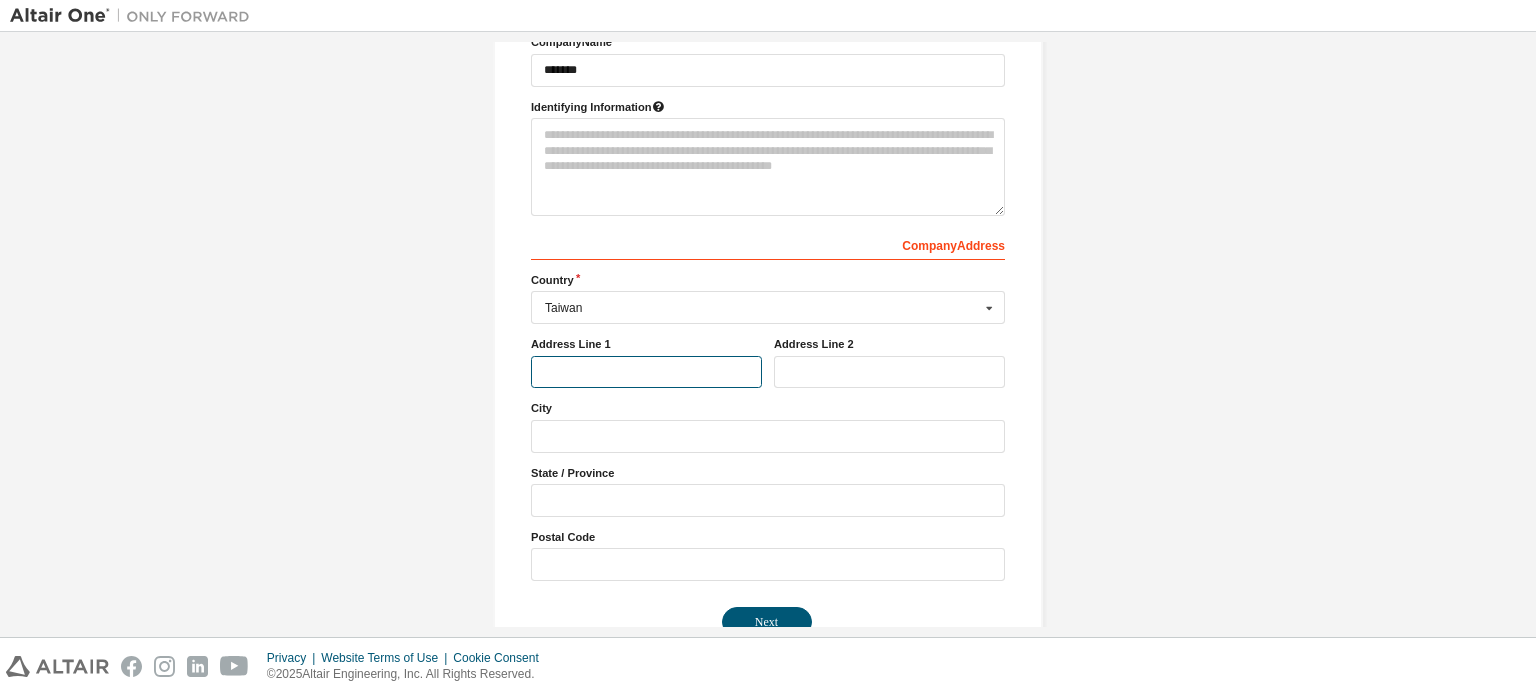 click at bounding box center [646, 372] 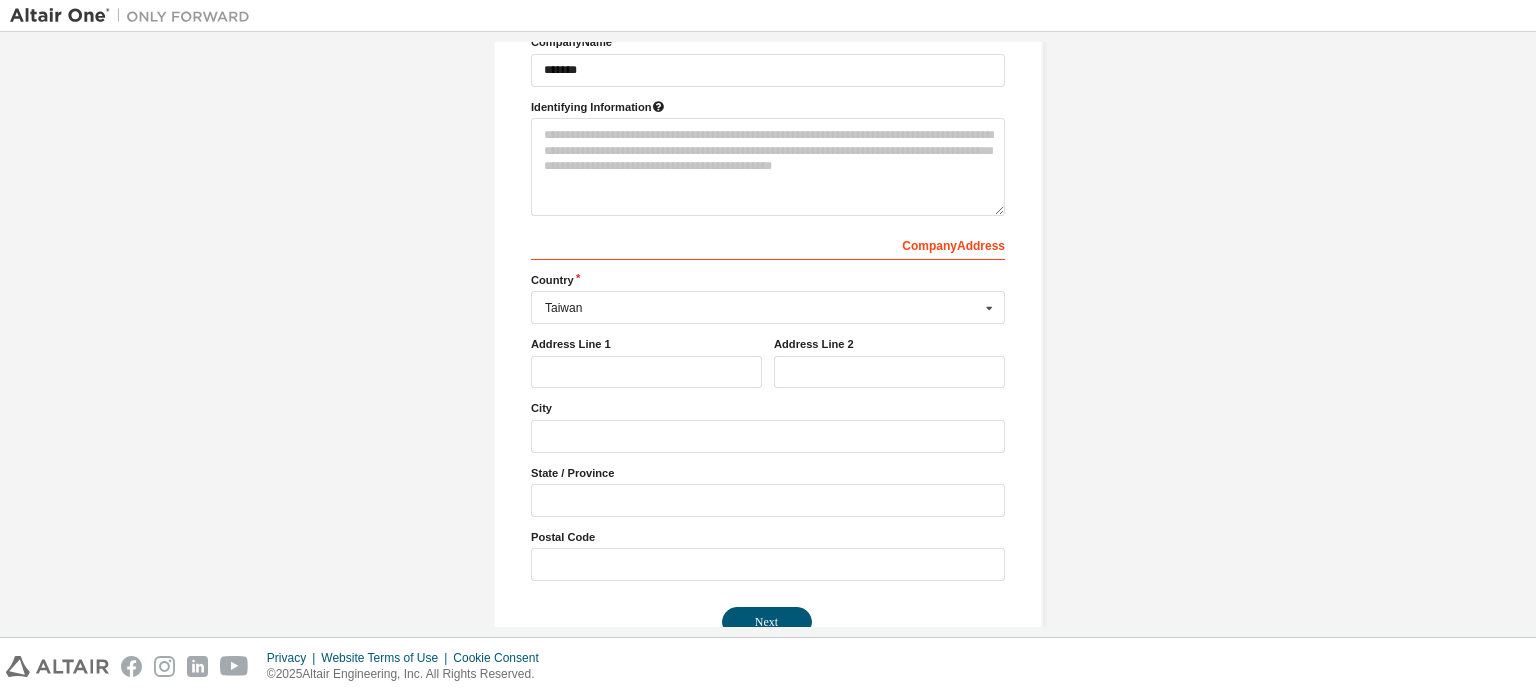 click on "Create an Altair One Account For Free Trials, Licenses, Downloads, Learning & Documentation and so much more. Personal Info Verify Email Account Info Security Setup Provide Company Details Company Info Company Name ******* Identifying Information Company Address *** Country [COUNTRY] Afghanistan Åland Islands Albania Algeria American Samoa Andorra Angola Anguilla Antarctica Antigua and Barbuda Argentina Armenia Aruba Australia Austria Azerbaijan Bahamas Bahrain Bangladesh Barbados Belgium Belize Benin Bermuda Bhutan Bolivia (Plurinational State of) Bonaire, Sint Eustatius and Saba Bosnia and Herzegovina Botswana Bouvet Island Brazil British Indian Ocean Territory Brunei Darussalam Bulgaria Burkina Faso Burundi Cabo Verde Cambodia Cameroon Canada Cayman Islands Central African Republic Chad Chile China Christmas Island Cocos (Keeling) Islands Colombia Comoros Congo Congo (Democratic Republic of the) Cook Islands Costa Rica Côte d'Ivoire Croatia Curaçao Cyprus Czech Republic Denmark Djibouti Dominica Egypt" at bounding box center [768, 208] 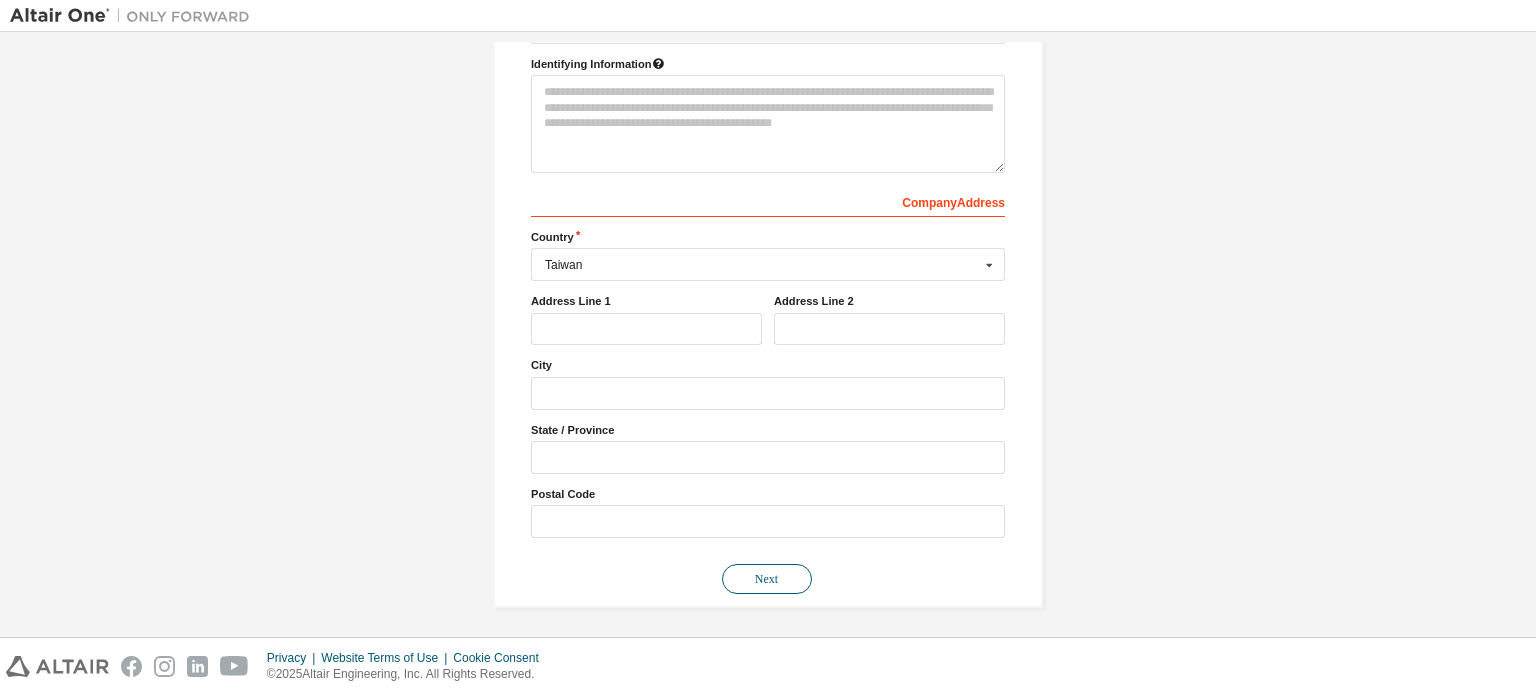 click on "Next" at bounding box center (767, 579) 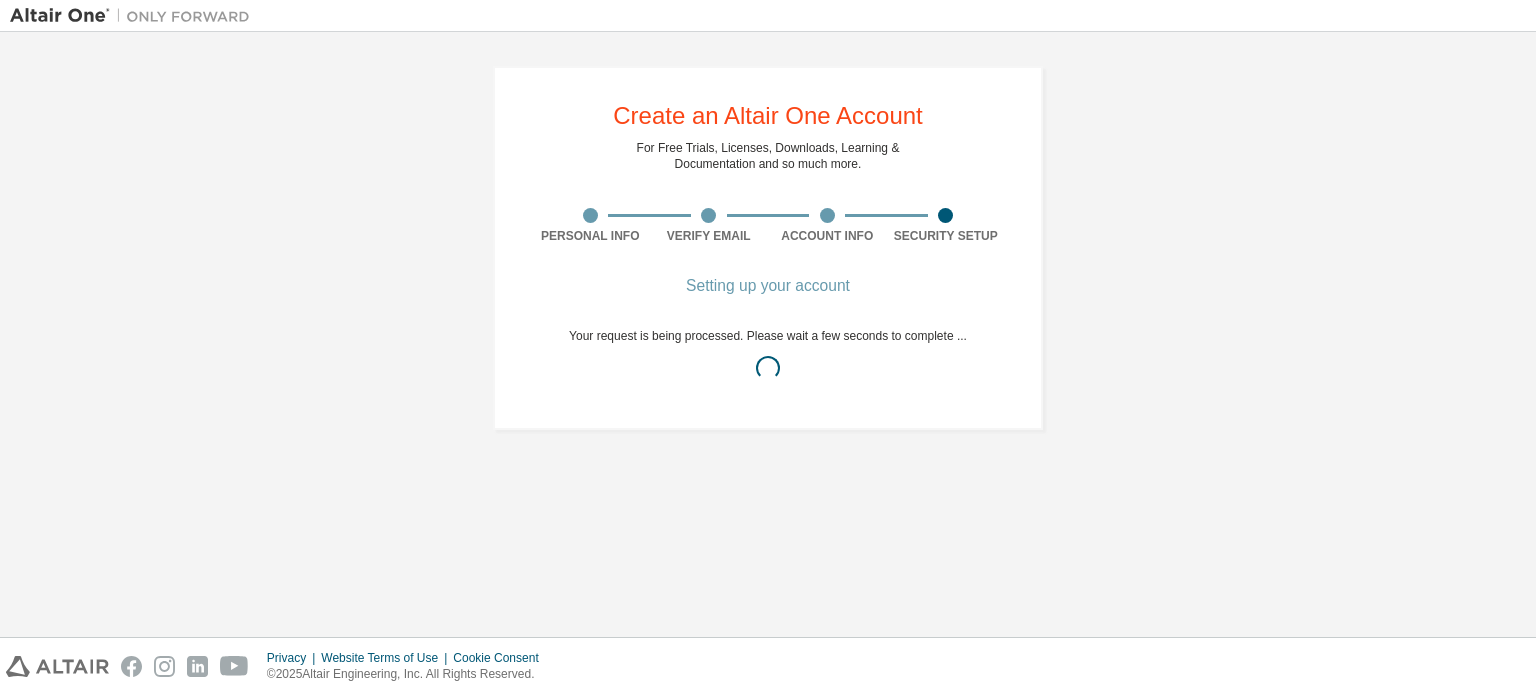 scroll, scrollTop: 0, scrollLeft: 0, axis: both 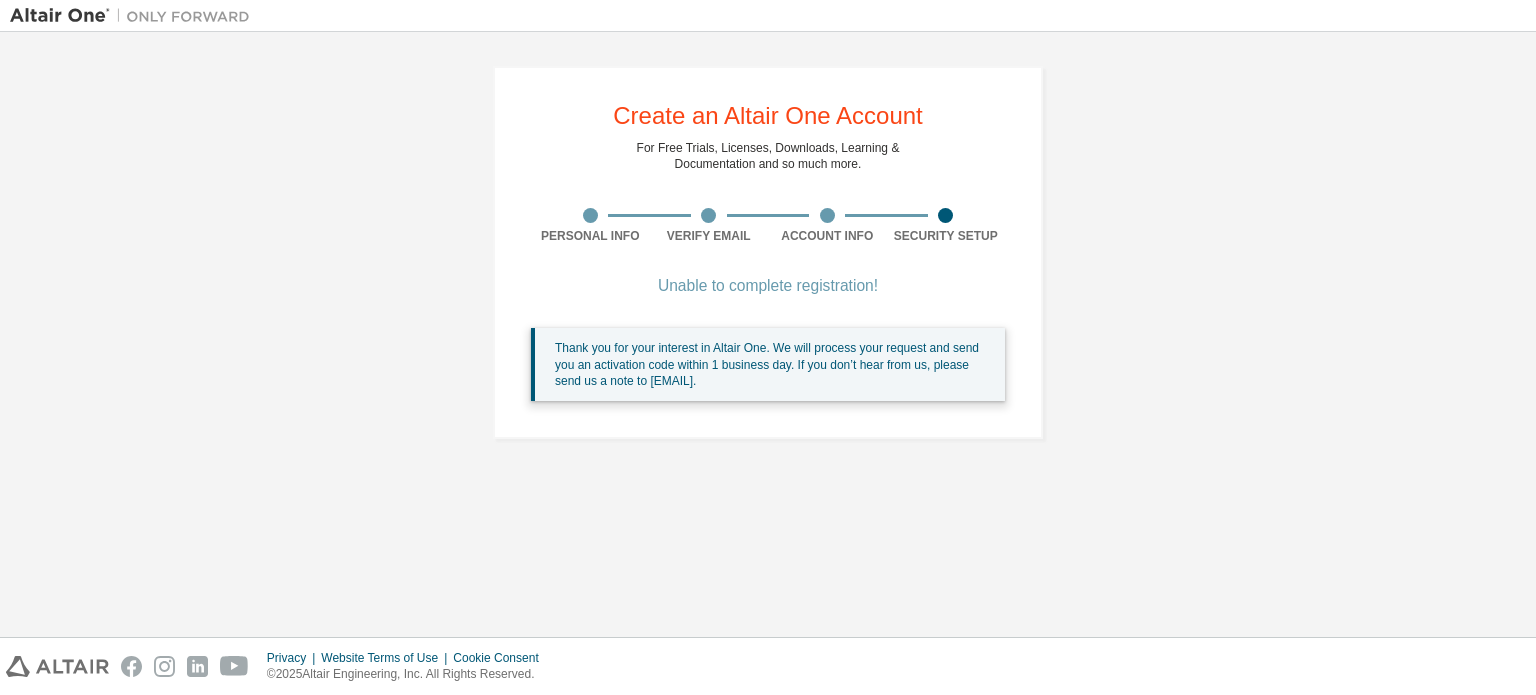 click on "Create an Altair One Account For Free Trials, Licenses, Downloads, Learning & Documentation and so much more. Personal Info Verify Email Account Info Security Setup Unable to complete registration! Thank you for your interest in Altair One. We will process your request and send you an activation code within 1 business day. If you don’t hear from us, please send us a note to [EMAIL]." at bounding box center [768, 334] 